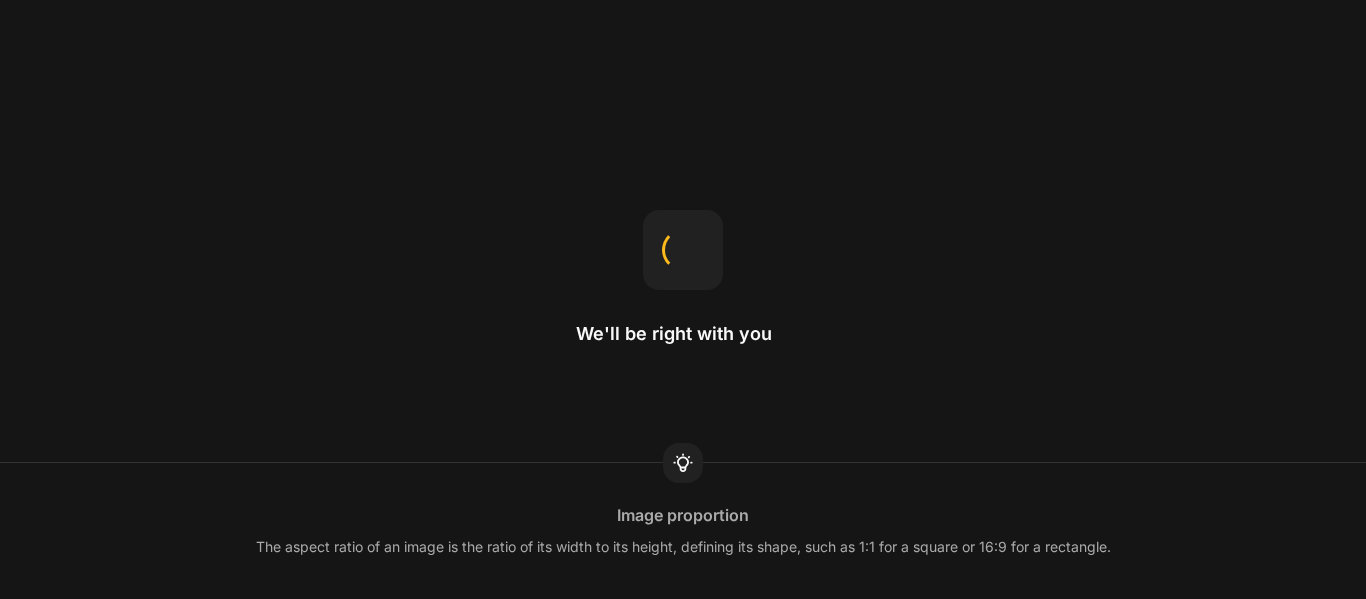 scroll, scrollTop: 0, scrollLeft: 0, axis: both 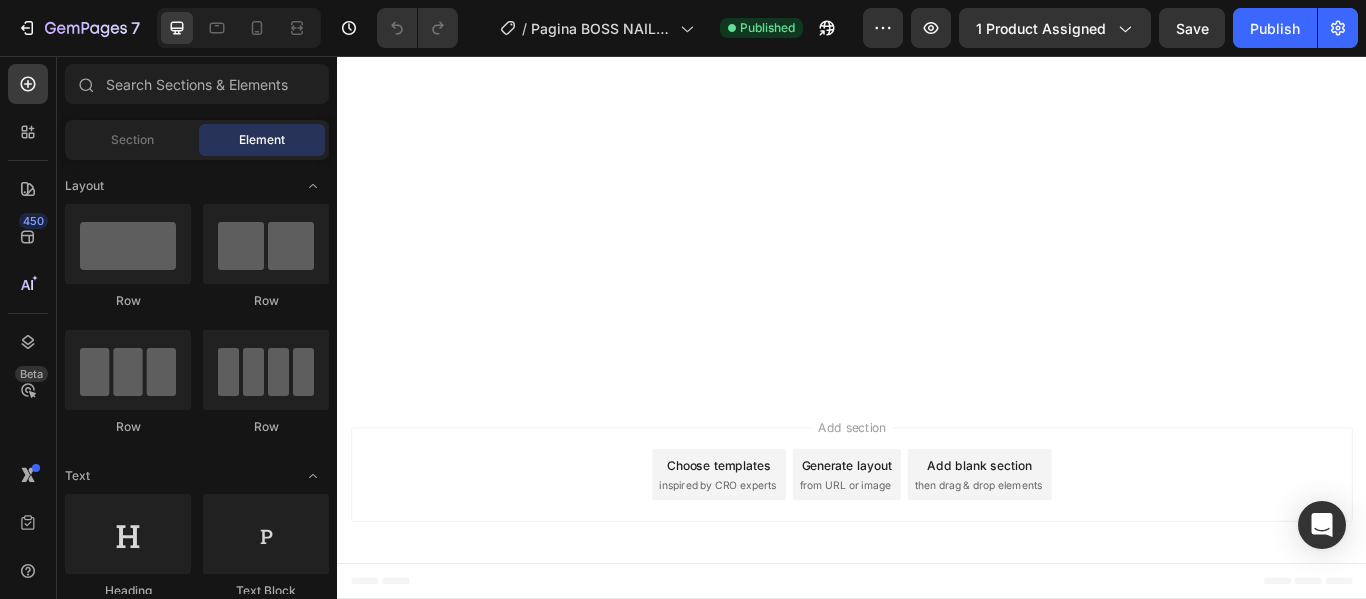 click on "APRENDER,PRACTICAR,MOSTRAR Y VENDER" at bounding box center [1204, -1224] 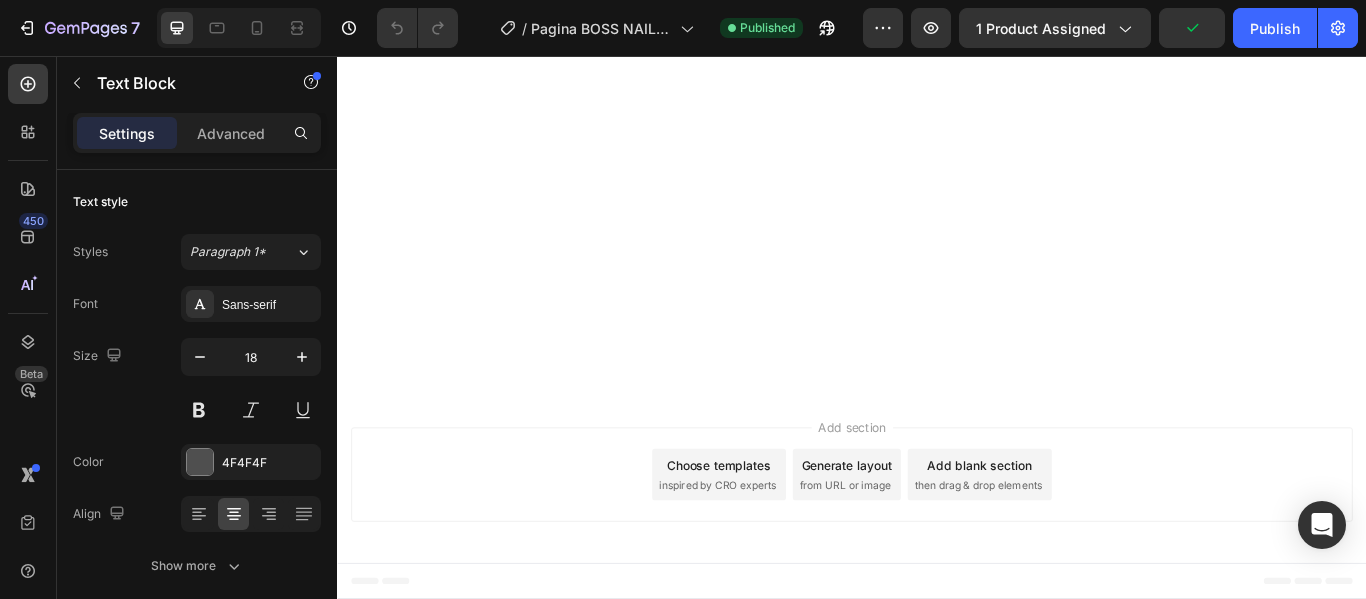 click on "para que tengas todas las herramientas que necesitas" at bounding box center [1138, -1245] 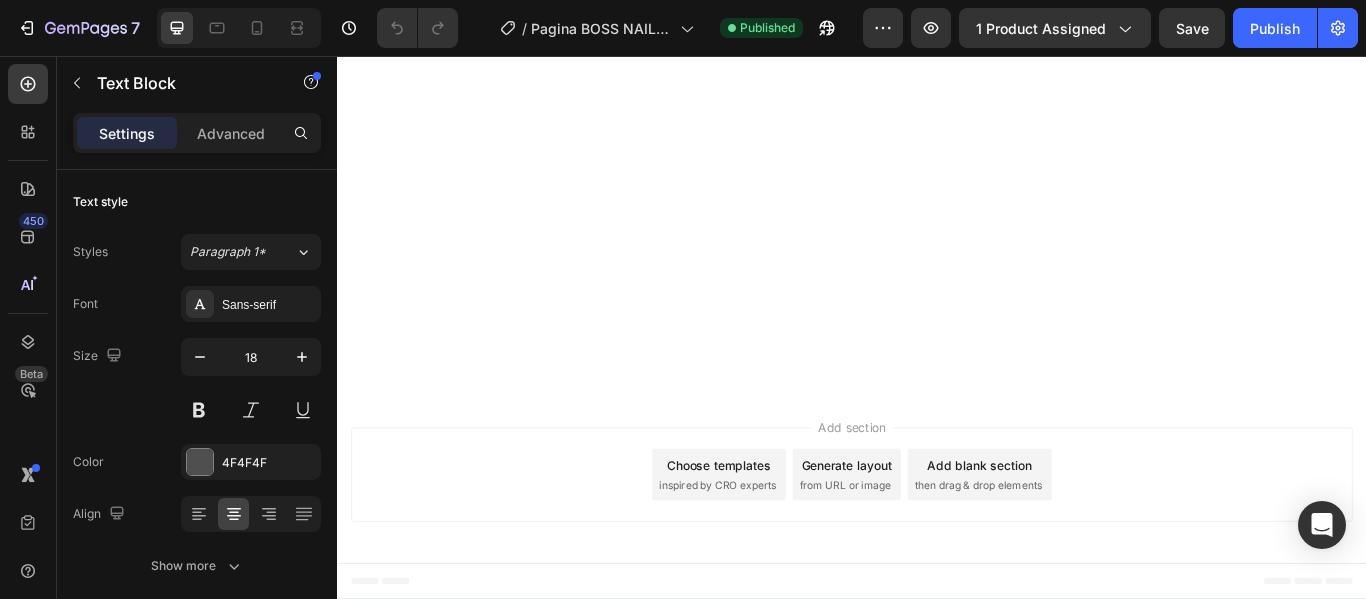 click on "APRENDER,PRACTICAR,MOSTRAR Y VENDER" at bounding box center [1204, -1224] 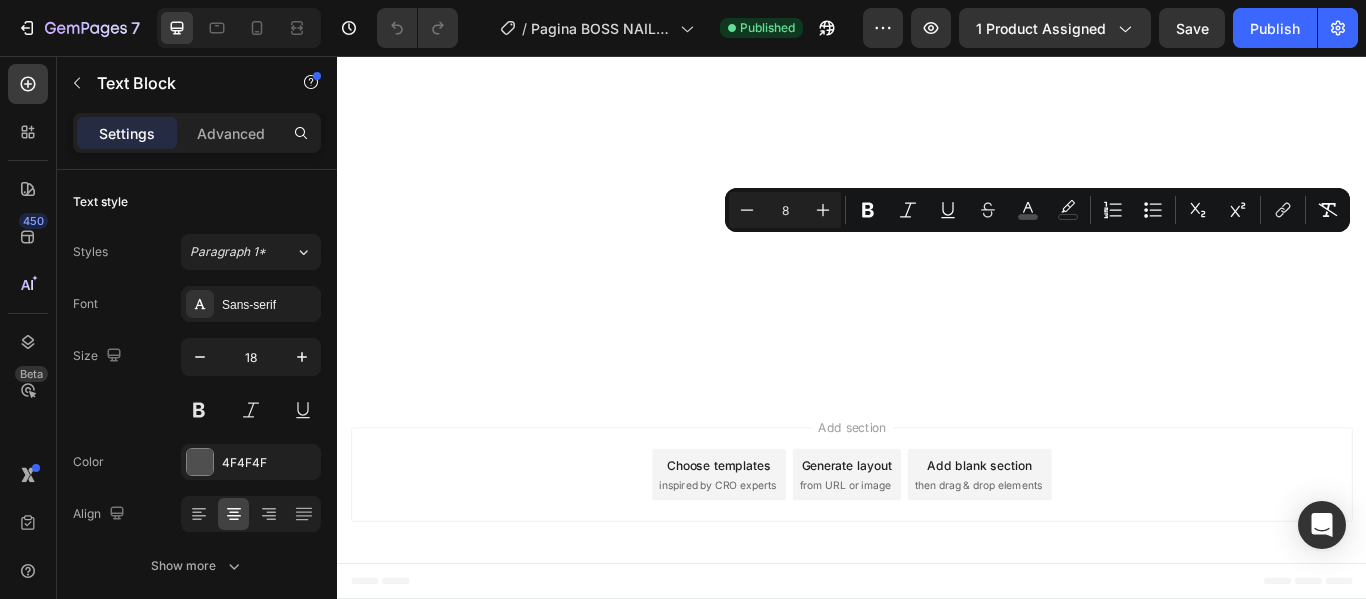 drag, startPoint x: 1057, startPoint y: 311, endPoint x: 1435, endPoint y: 267, distance: 380.55222 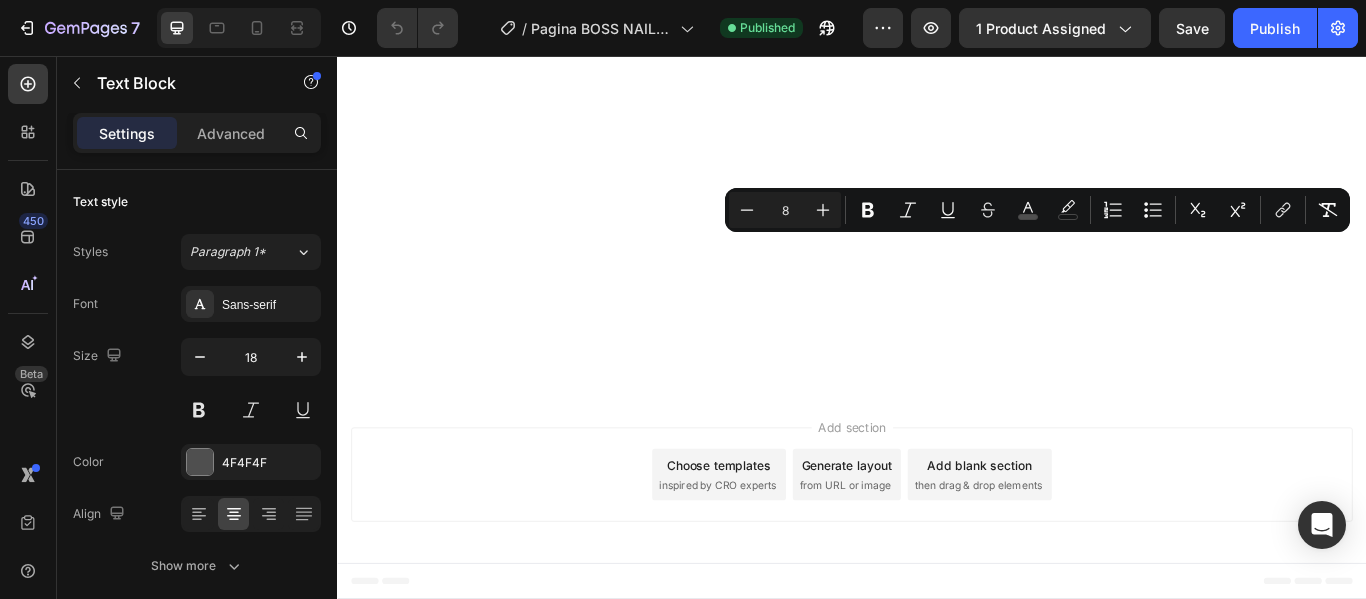 click on "8" at bounding box center [785, 210] 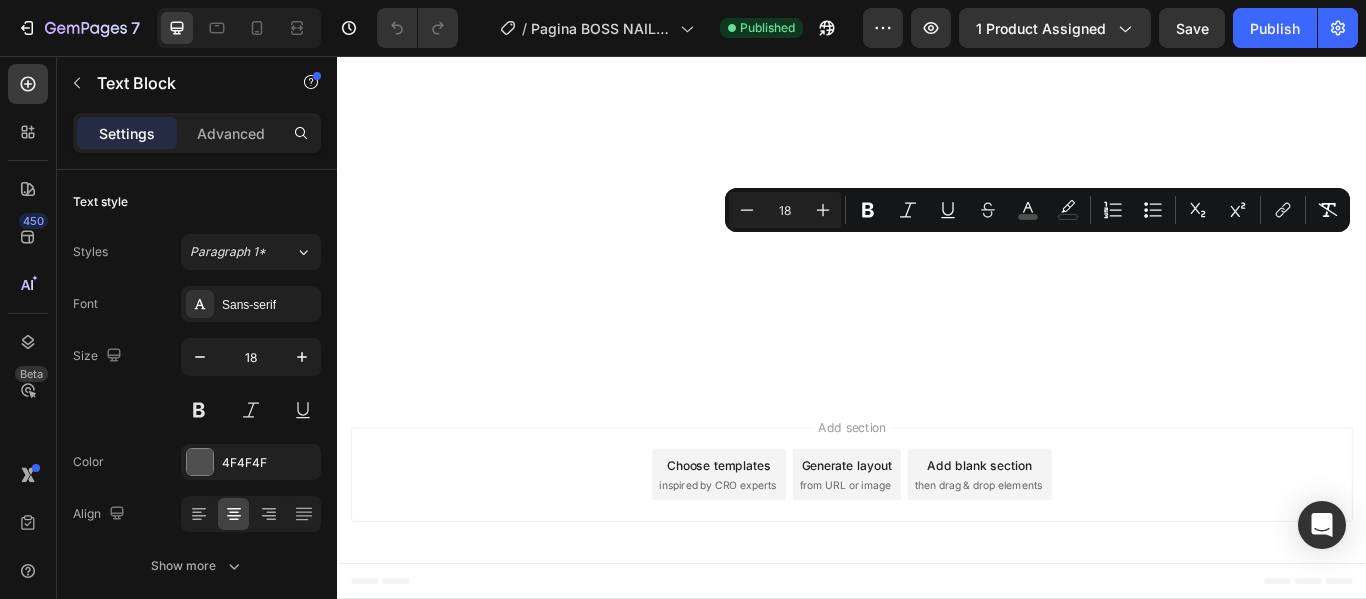type on "18" 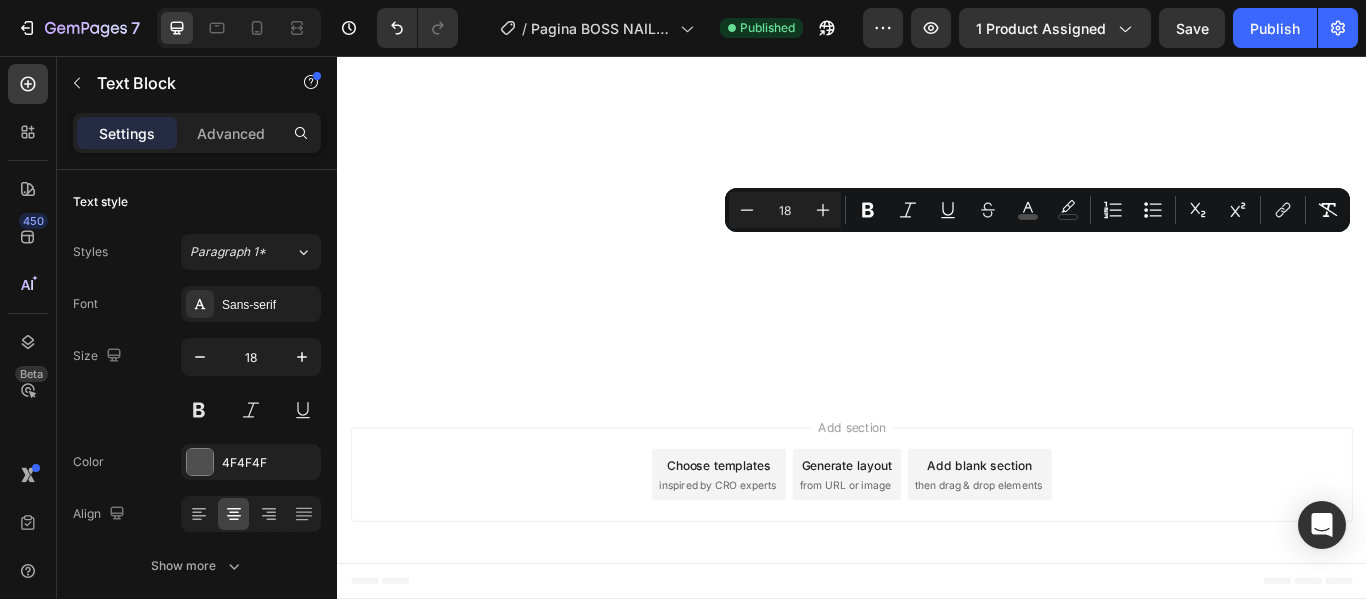 click on "Bonus Exclusivos" at bounding box center [937, -1161] 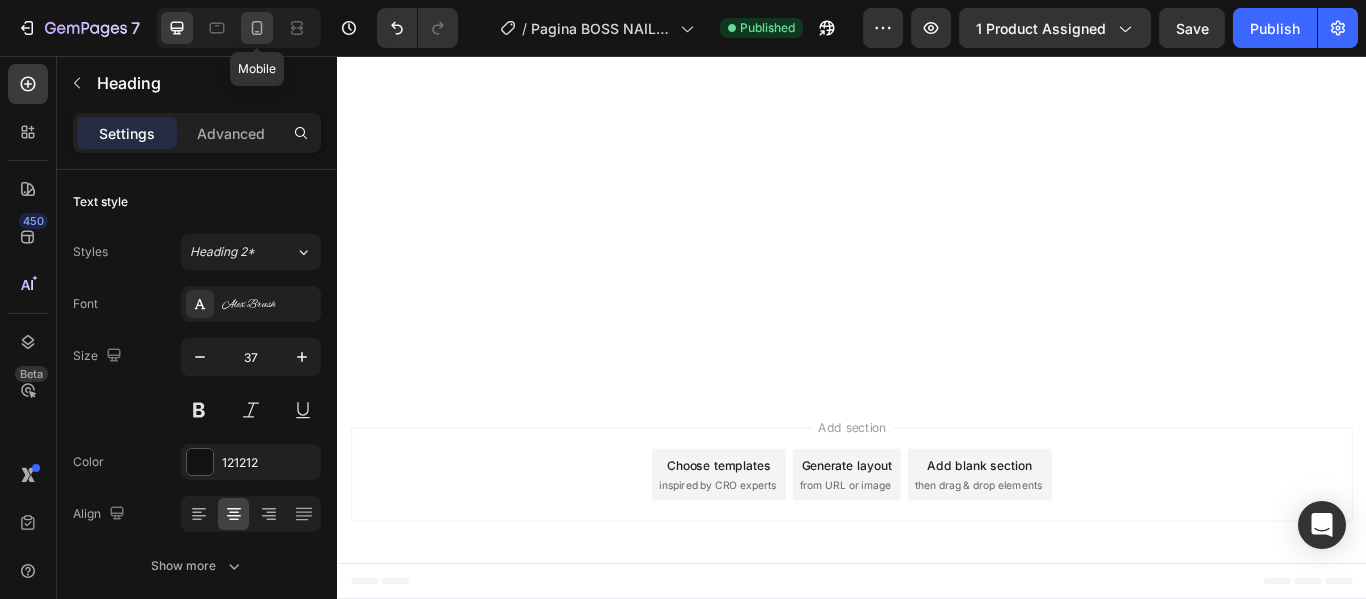 click 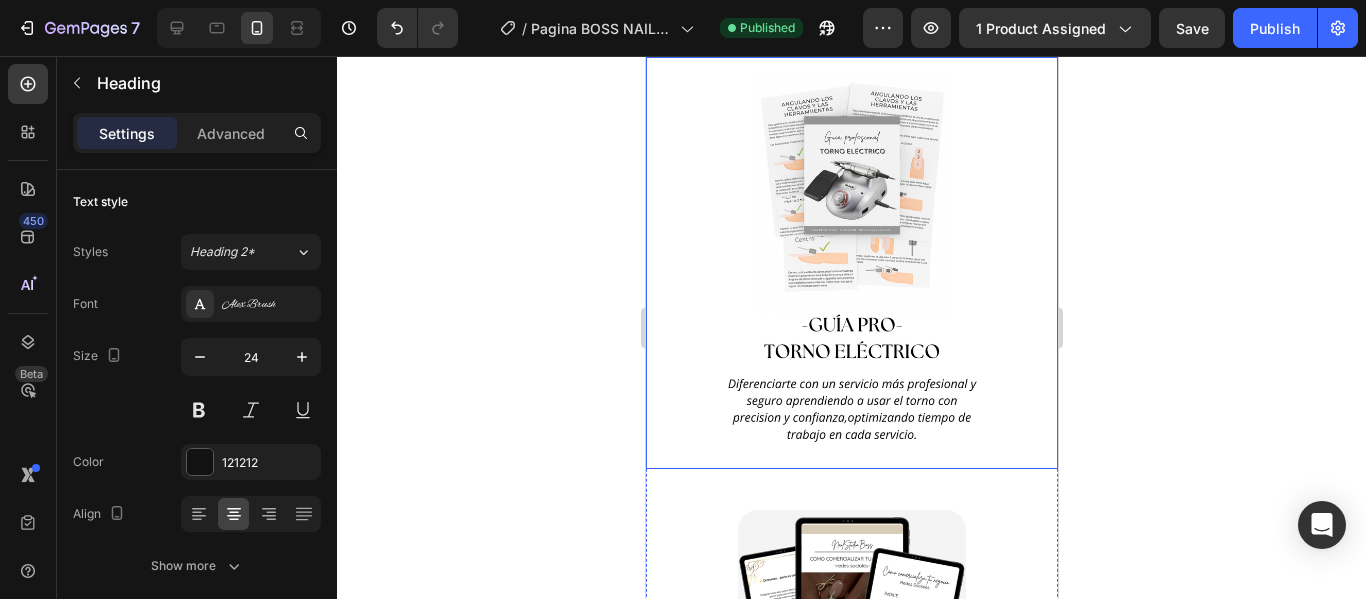 scroll, scrollTop: 1137, scrollLeft: 0, axis: vertical 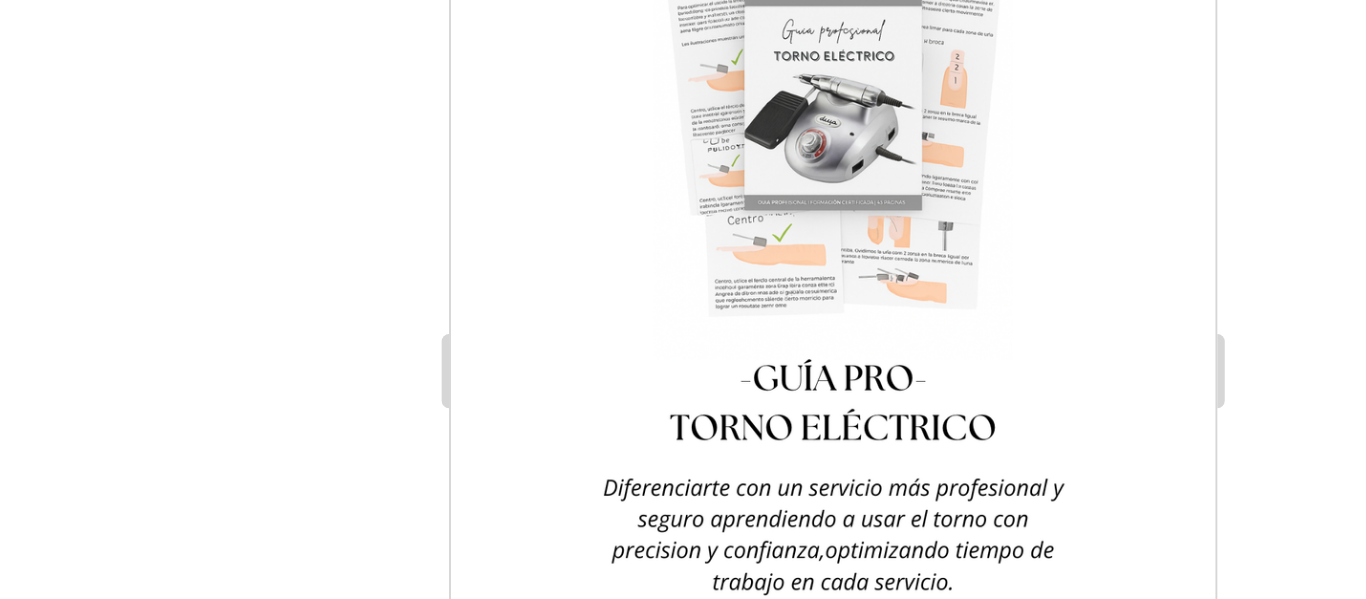 click on "APRENDER,PRACTICAR,MOSTRAR Y VENDER" at bounding box center (698, -184) 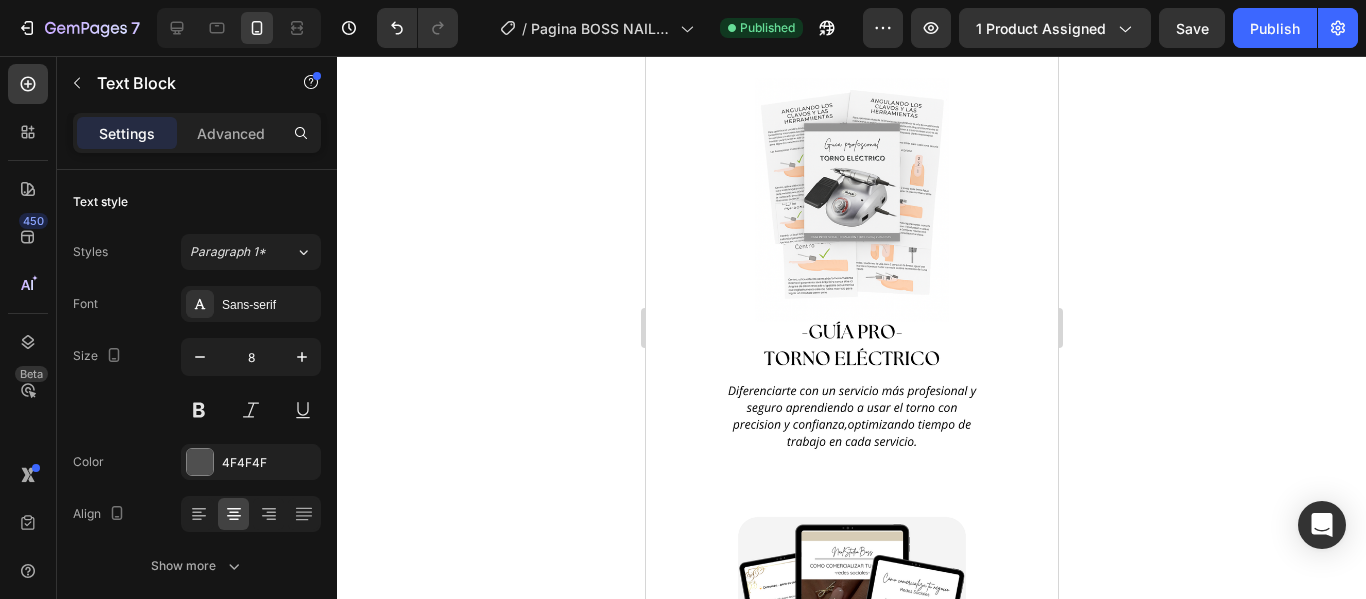 click on "APRENDER,PRACTICAR,MOSTRAR Y VENDER" at bounding box center [893, 5] 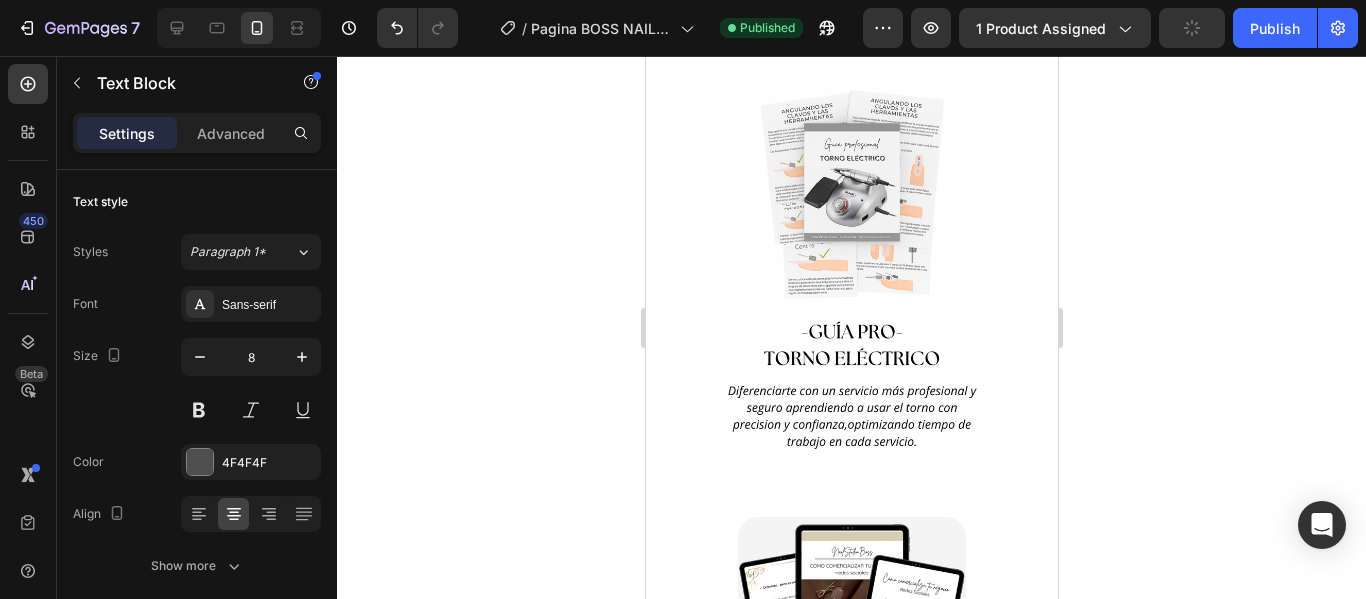 click on "para que tengas todas las herramientas que necesitas" at bounding box center (851, -10) 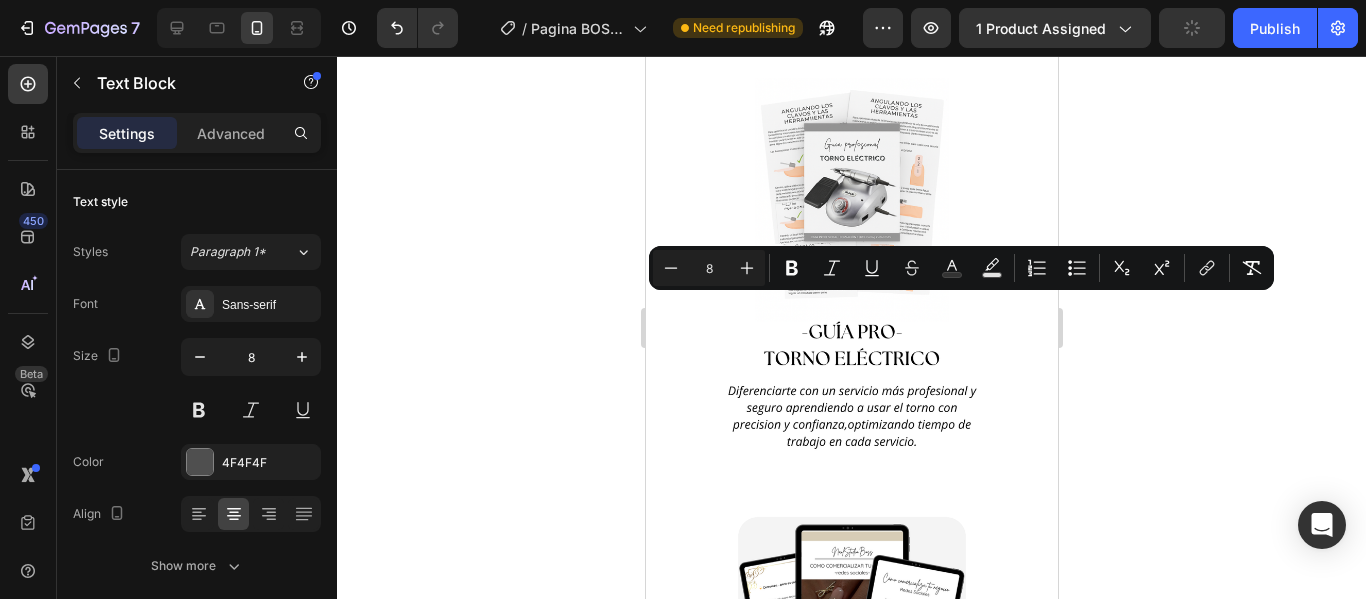 click on "para que tengas todas las herramientas que necesitas" at bounding box center [851, -10] 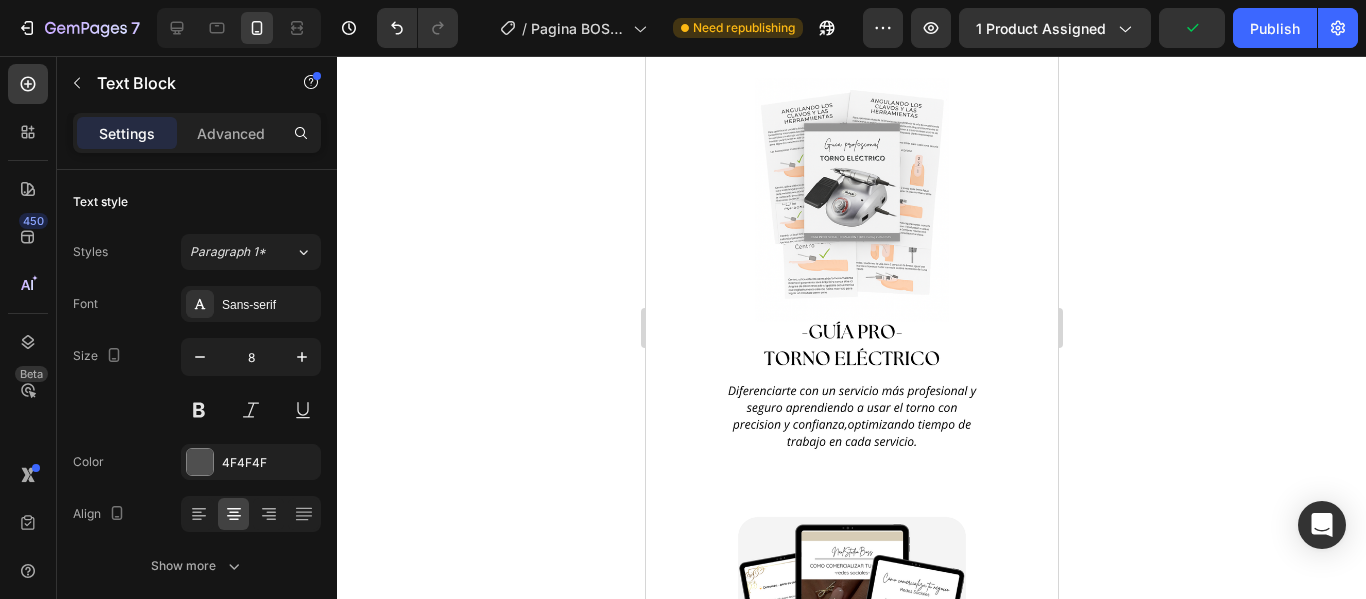 click on "para  APRENDER,PRACTICAR,MOSTRAR Y VENDER  como una jefa" at bounding box center [876, 5] 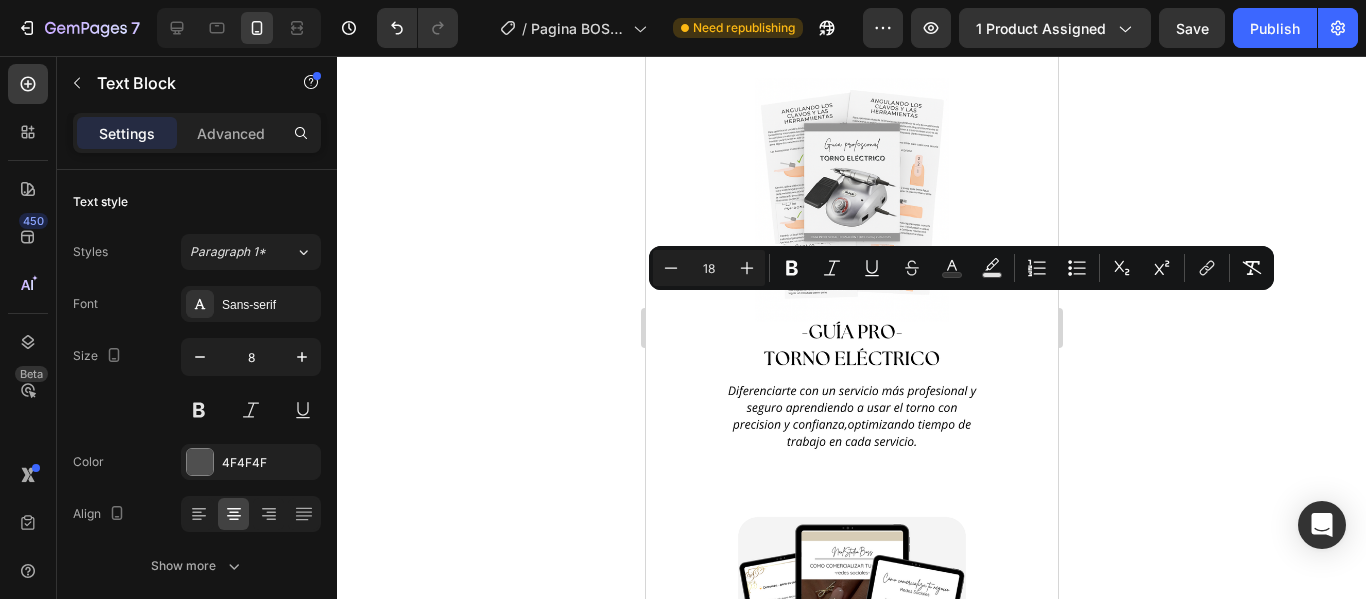drag, startPoint x: 956, startPoint y: 363, endPoint x: 657, endPoint y: 301, distance: 305.36044 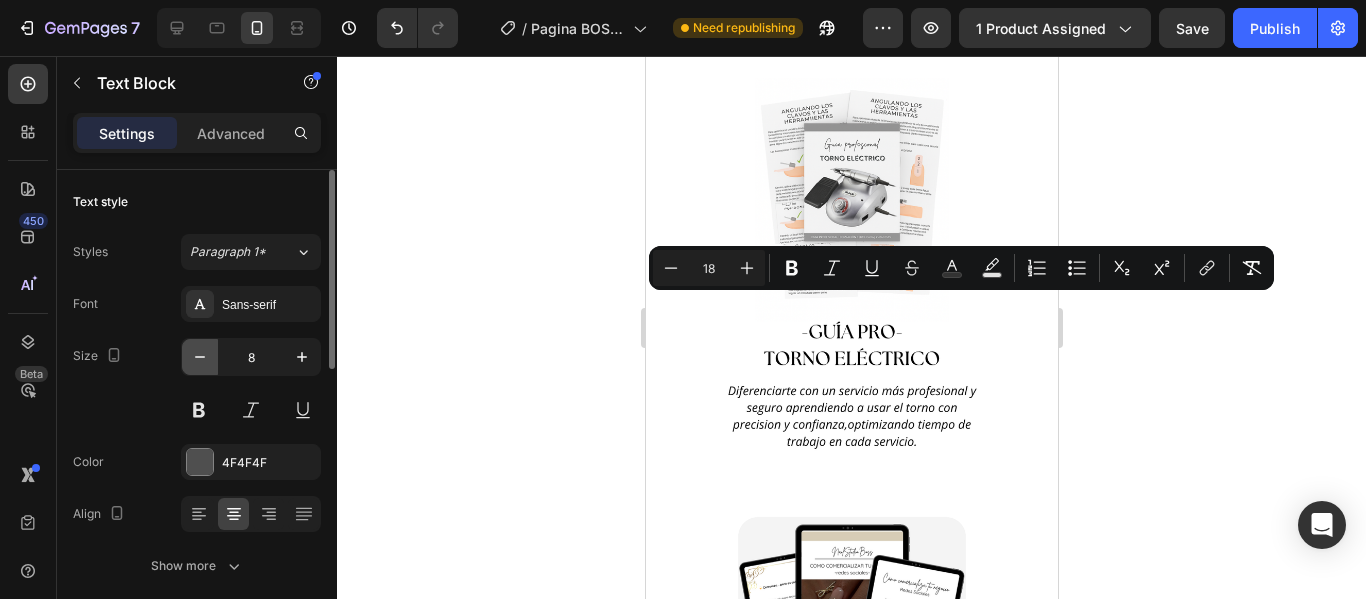 click 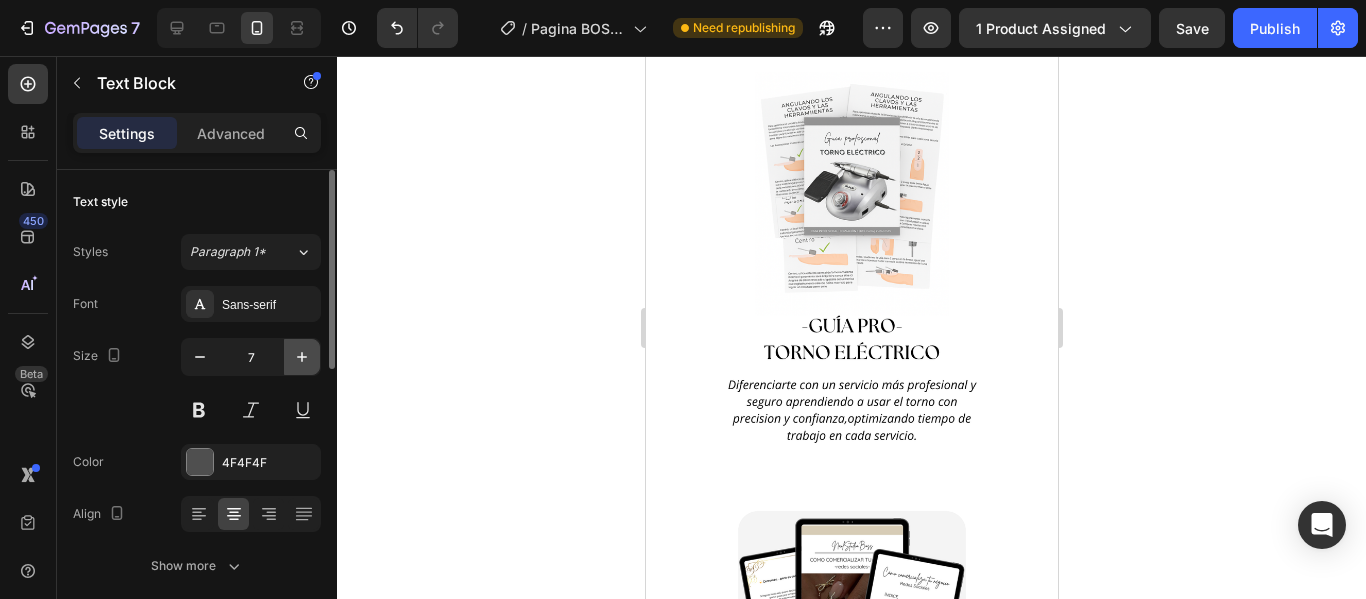 click 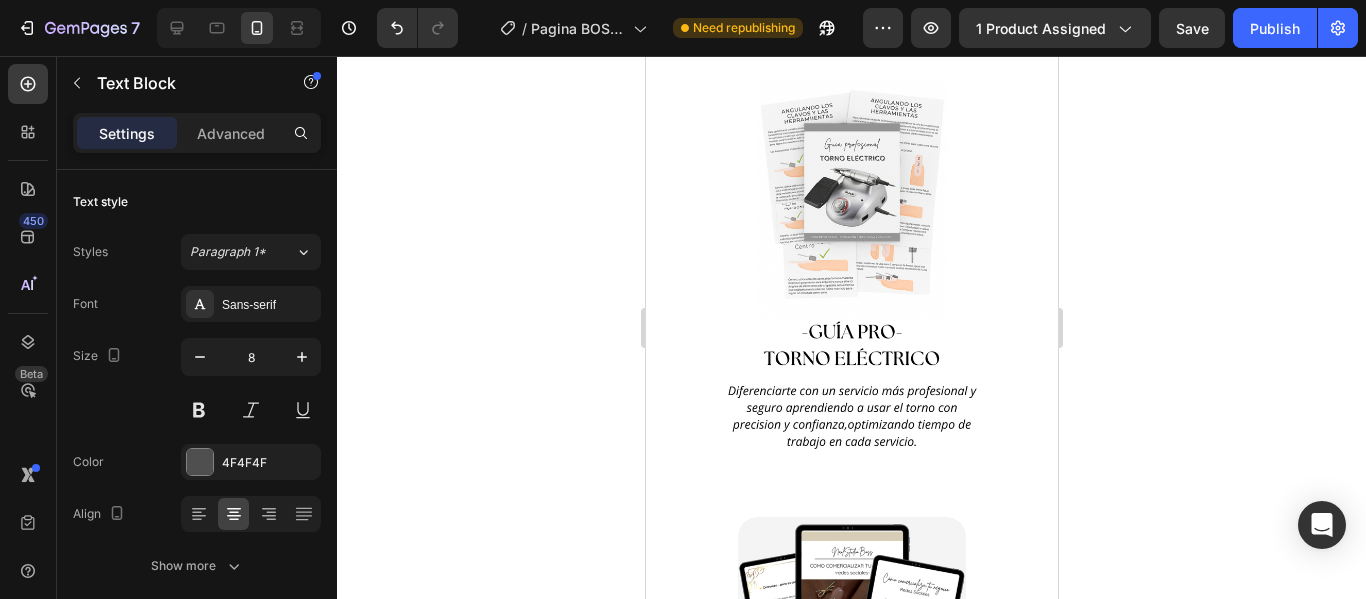 drag, startPoint x: 956, startPoint y: 361, endPoint x: 663, endPoint y: 296, distance: 300.12332 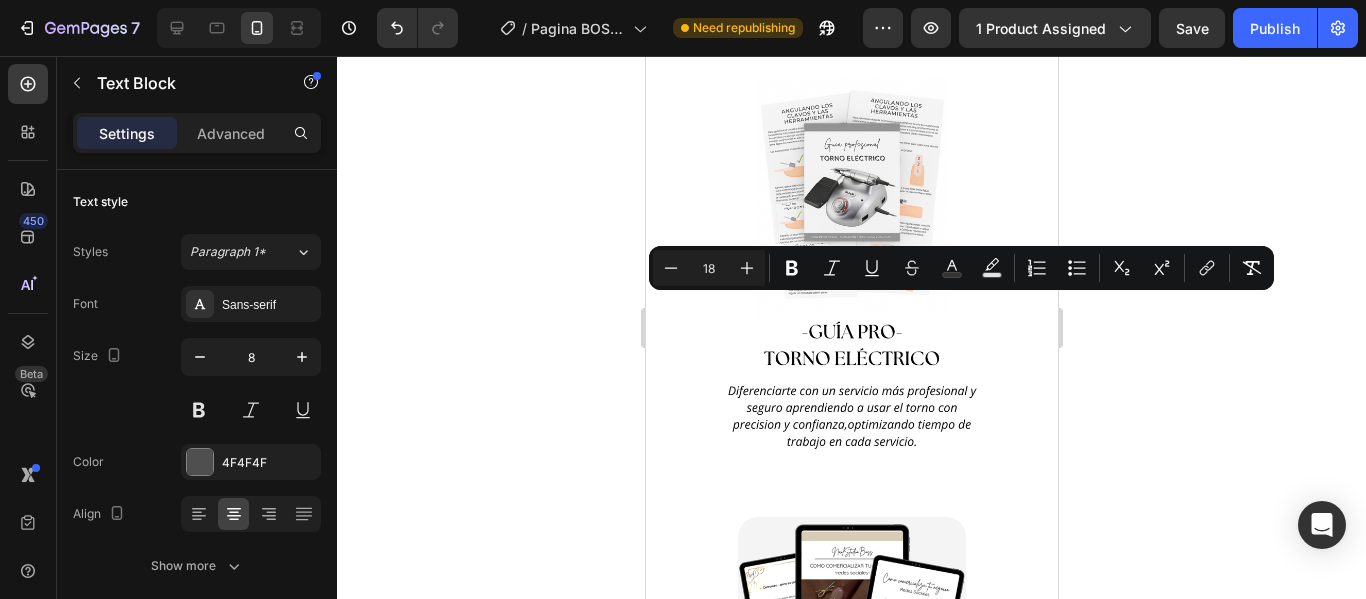 click on "Minus 18 Plus" at bounding box center (709, 268) 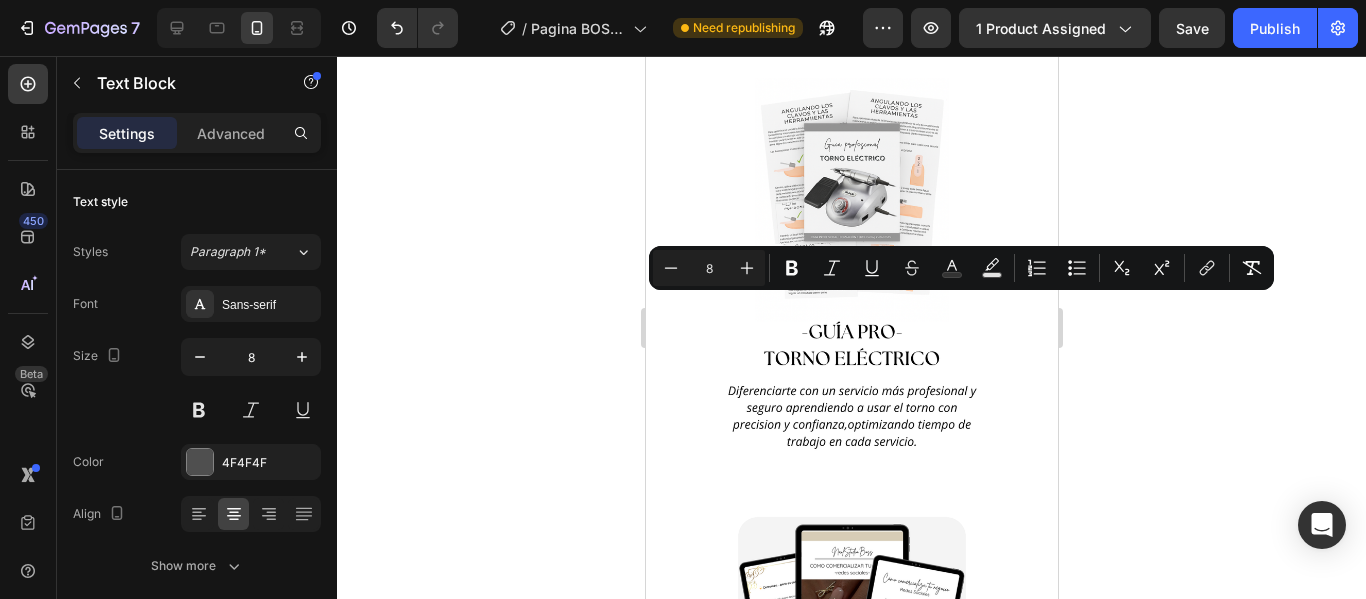 type on "8" 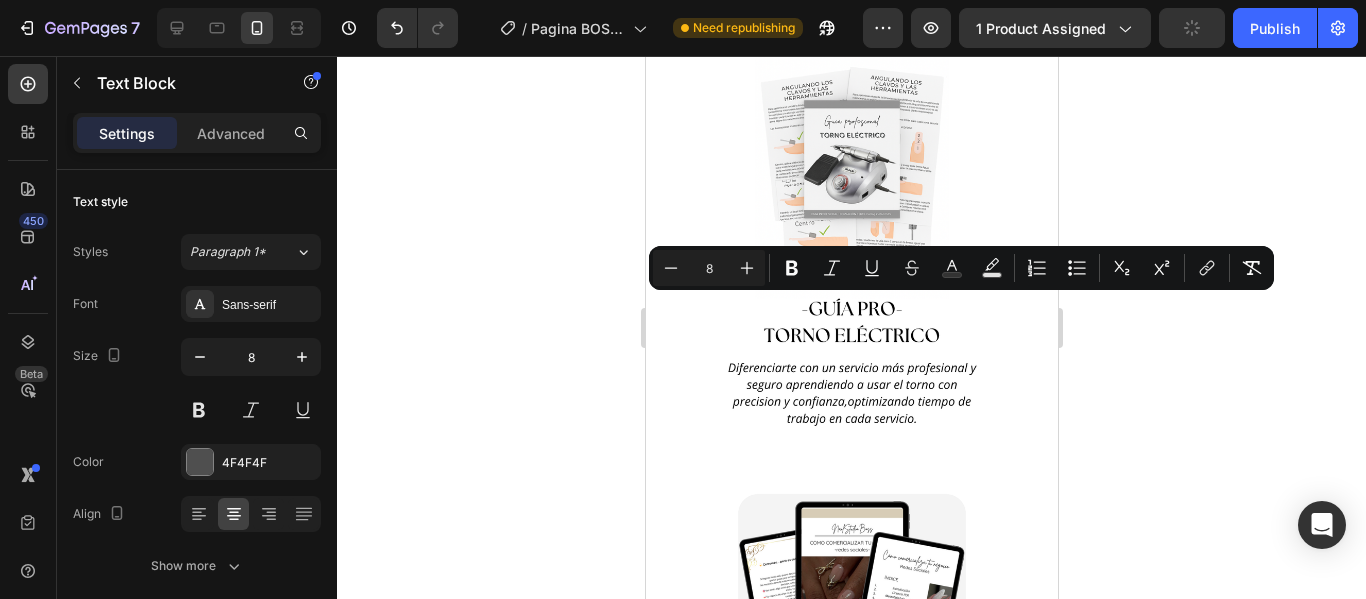 click 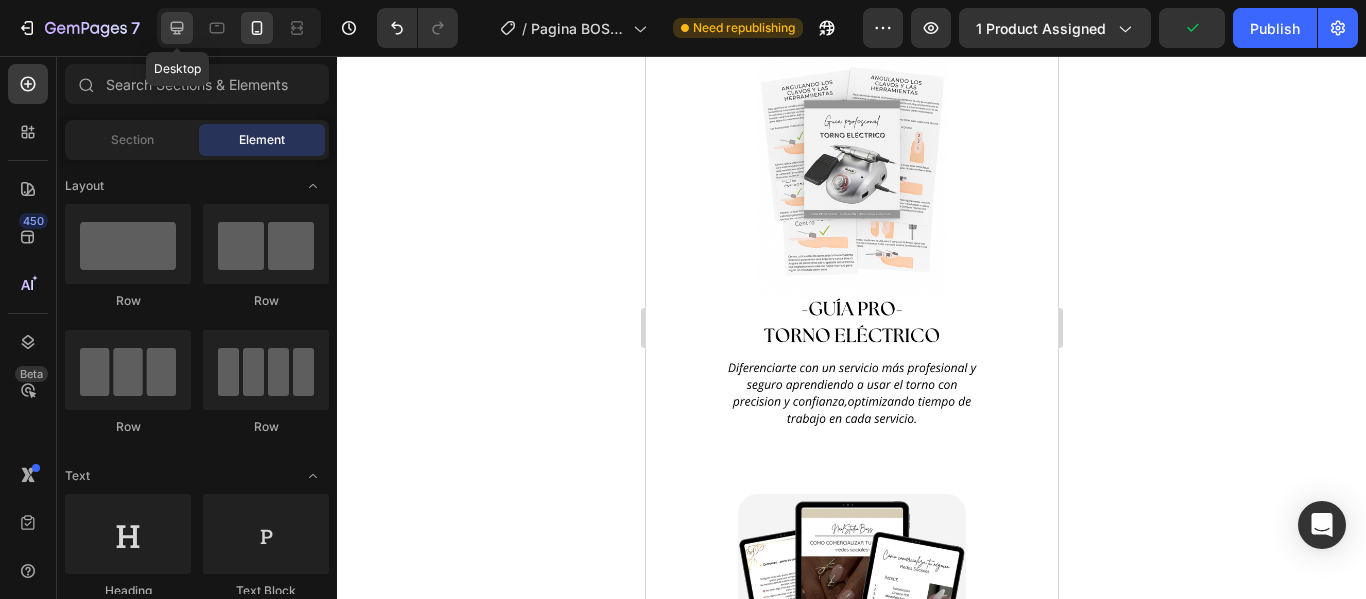click 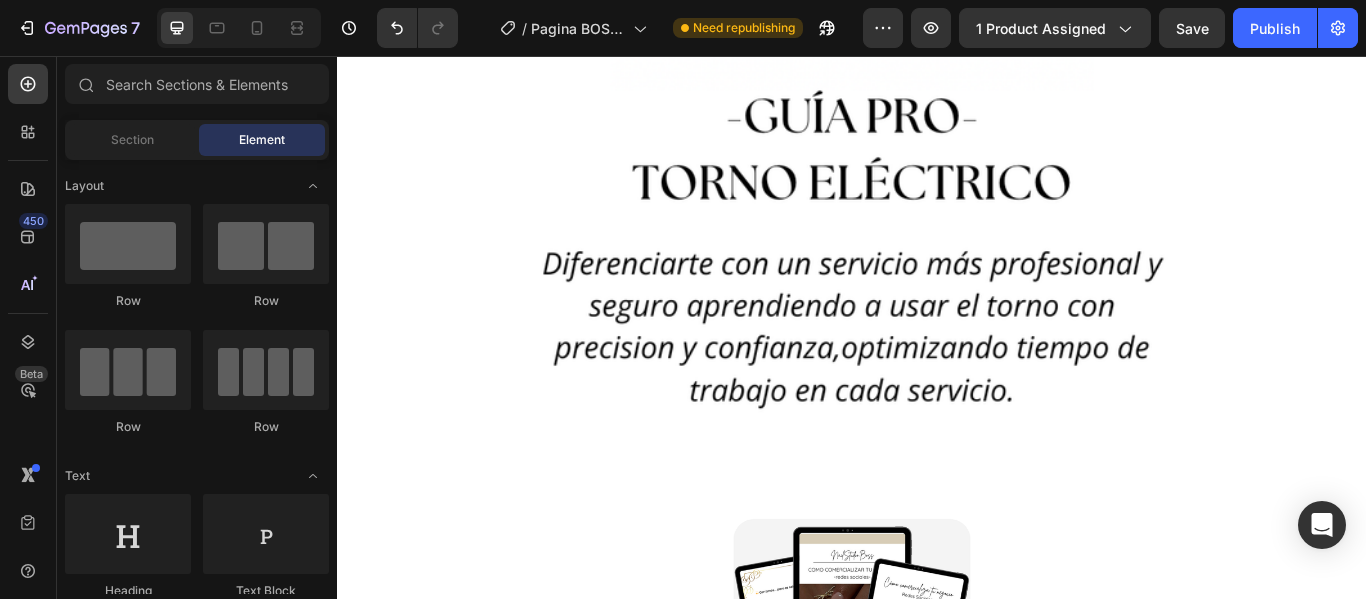 scroll, scrollTop: 2858, scrollLeft: 0, axis: vertical 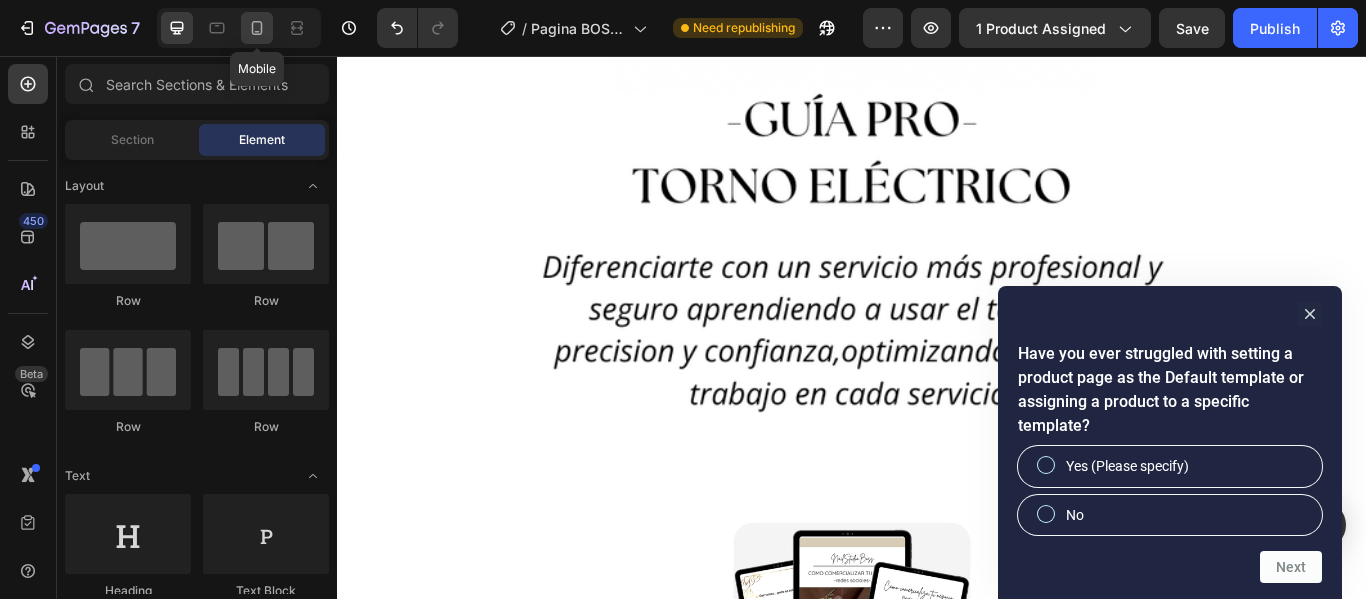 click 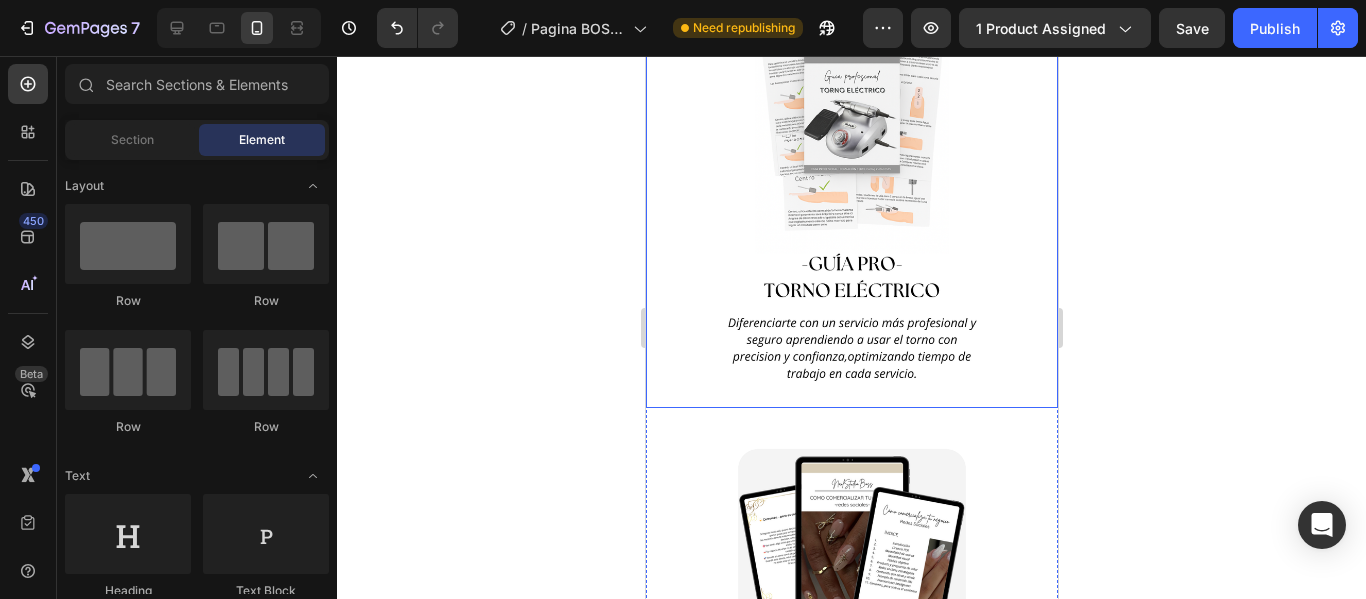scroll, scrollTop: 1185, scrollLeft: 0, axis: vertical 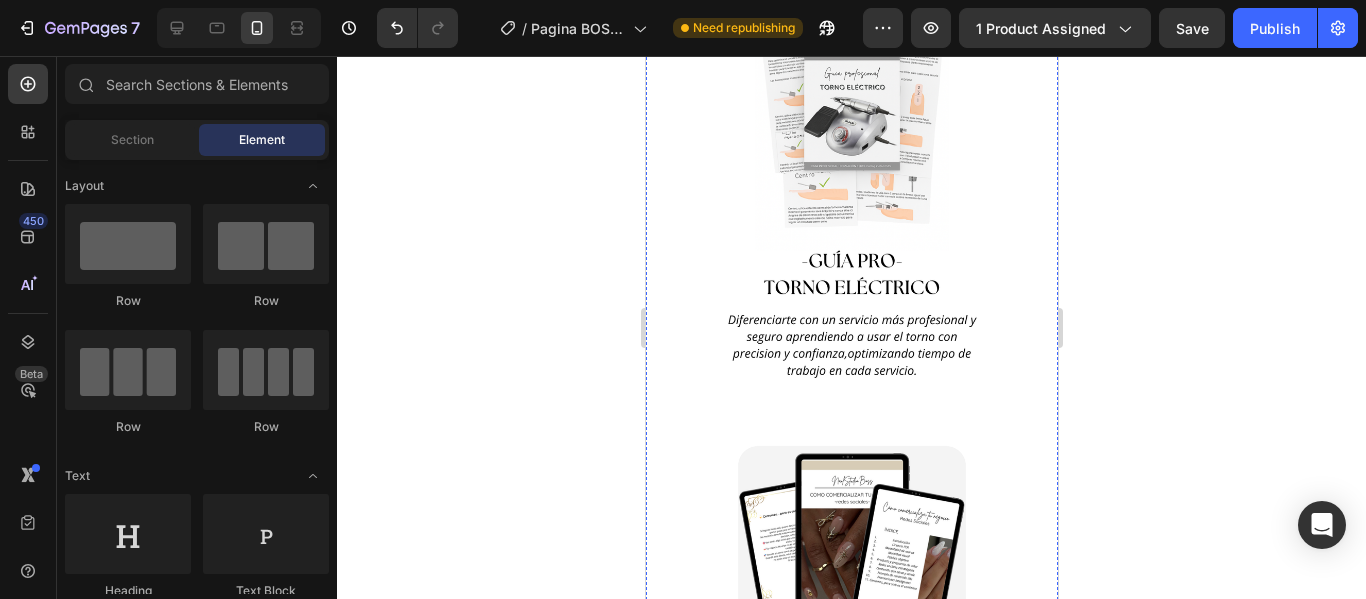 click on "GRATIS" at bounding box center [890, -67] 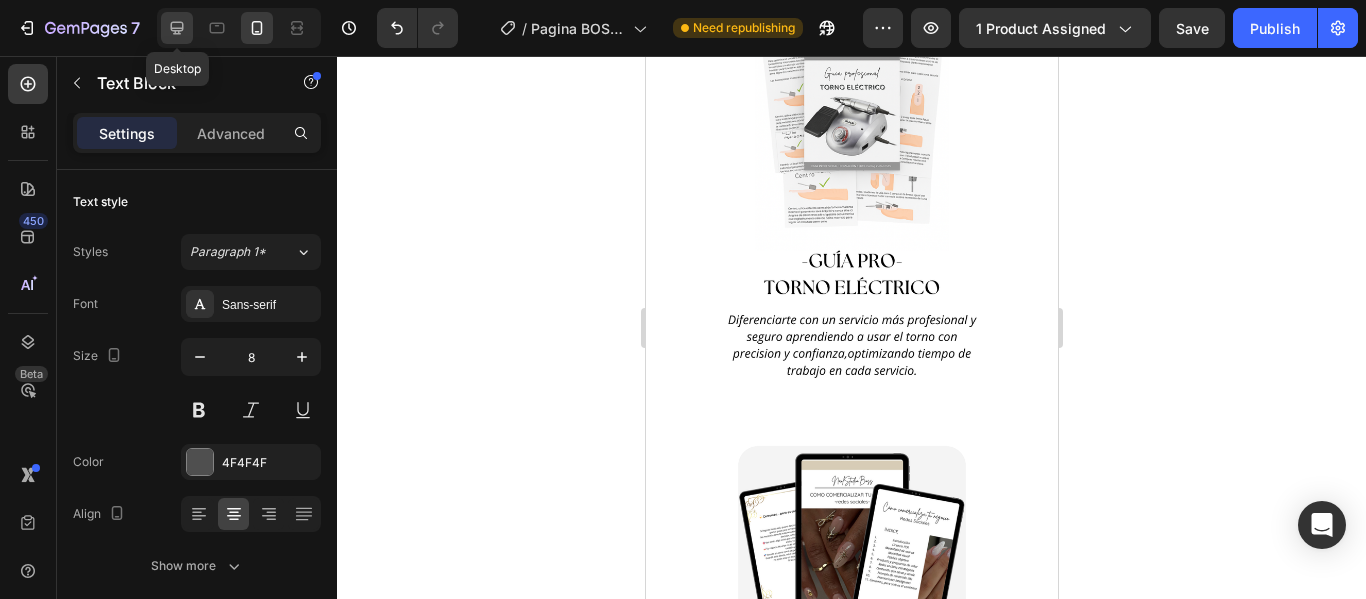 click 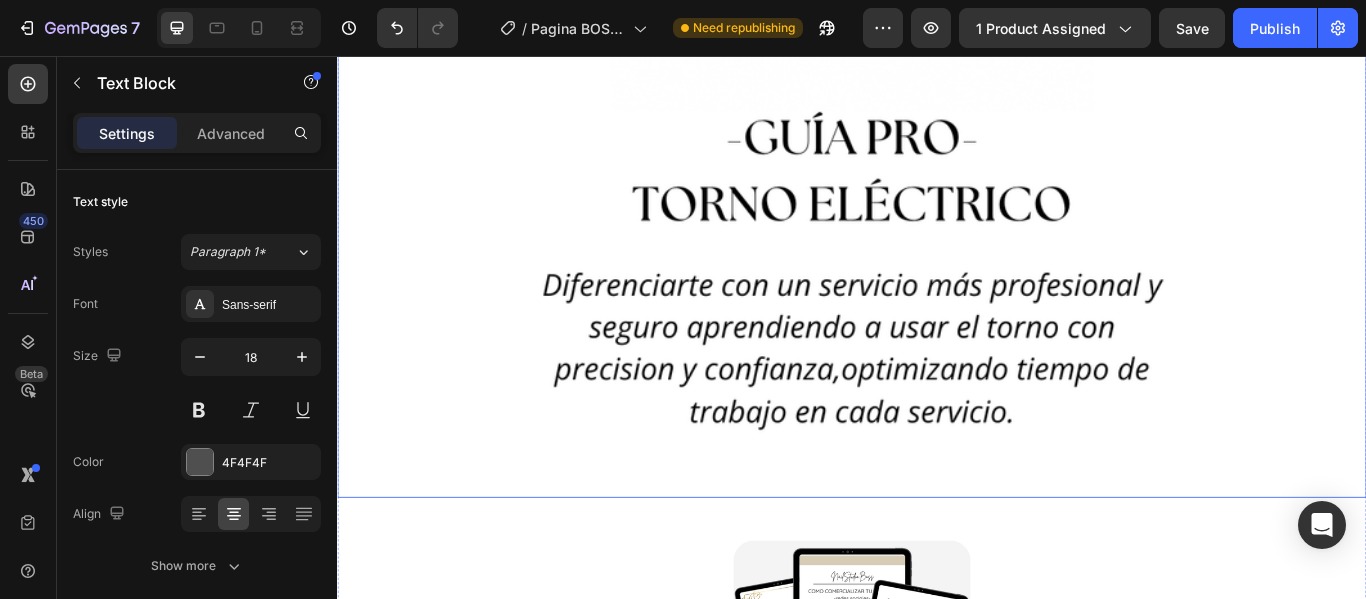 scroll, scrollTop: 2836, scrollLeft: 0, axis: vertical 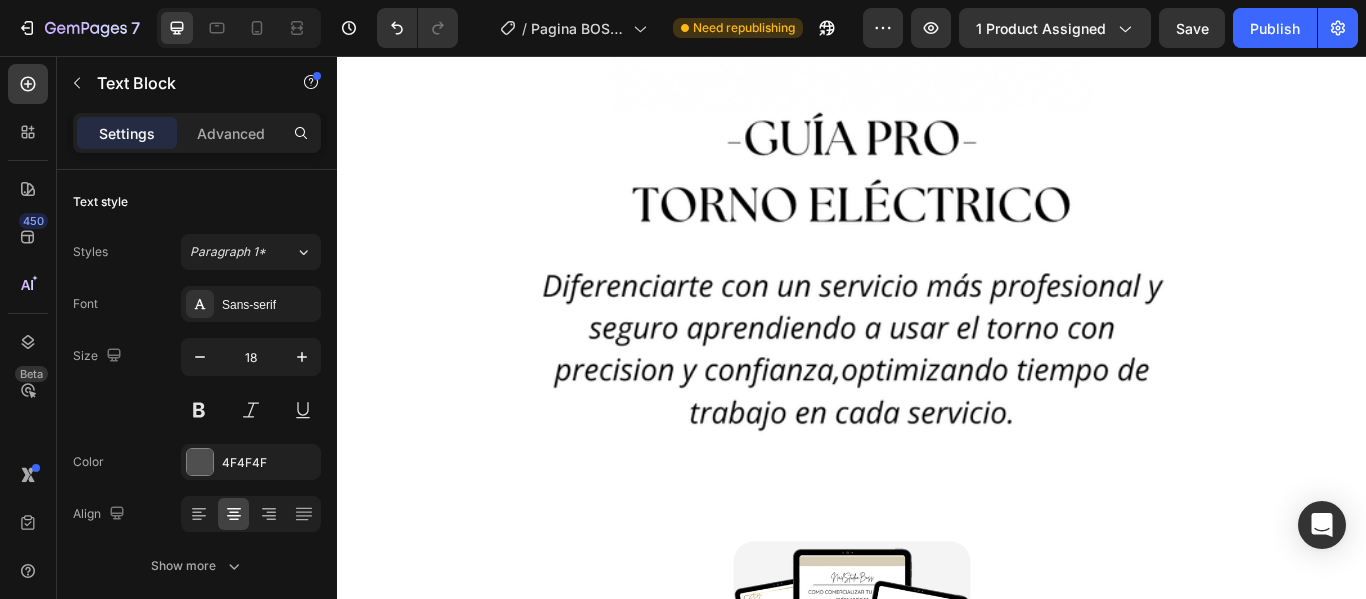 click on "Te llevas un  PACK PRO  con  6 BONUS EXCLUSIVOS  Todo ésto  GRATIS   para que tengas todas las herramientas que necesitas  para  APRENDER,PRACTICAR,MOSTRAR Y VENDER  como una jefa ✨" at bounding box center [937, -701] 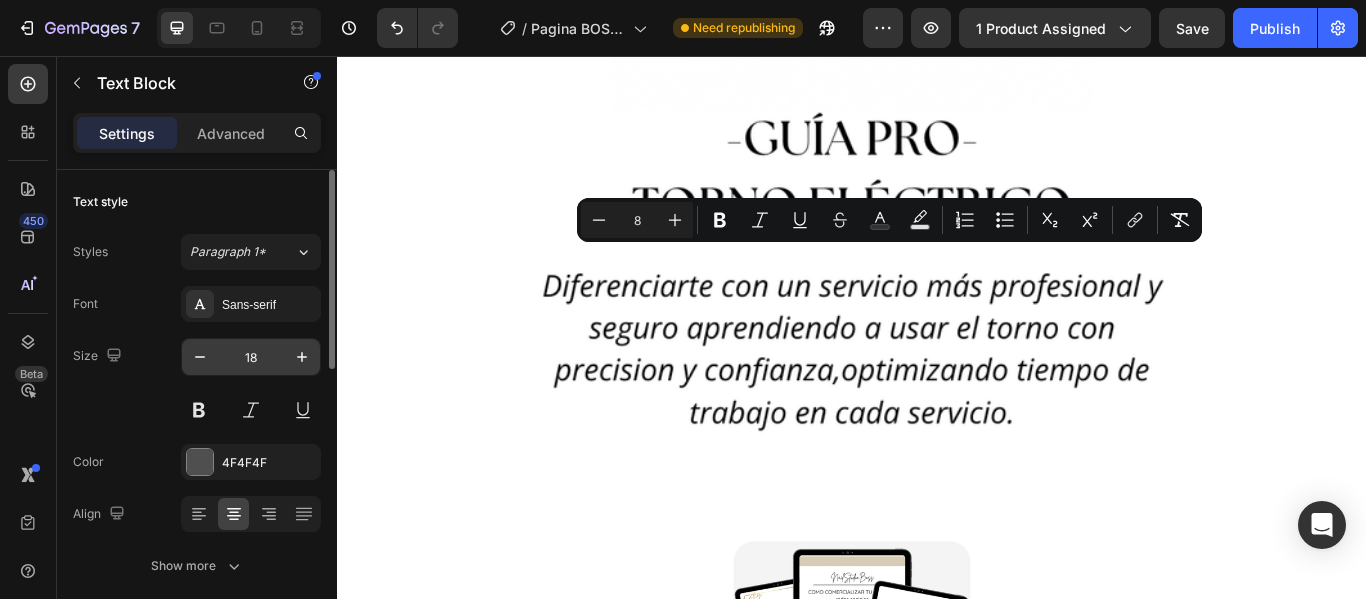 click on "18" at bounding box center [251, 357] 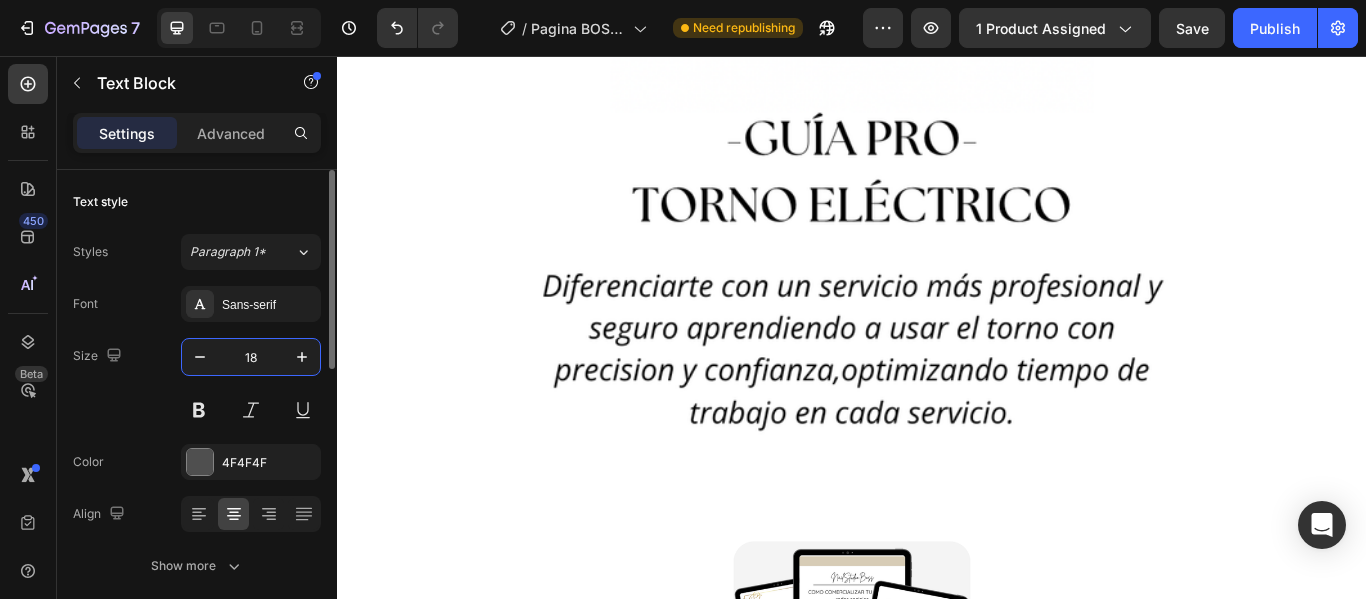click on "18" at bounding box center [251, 357] 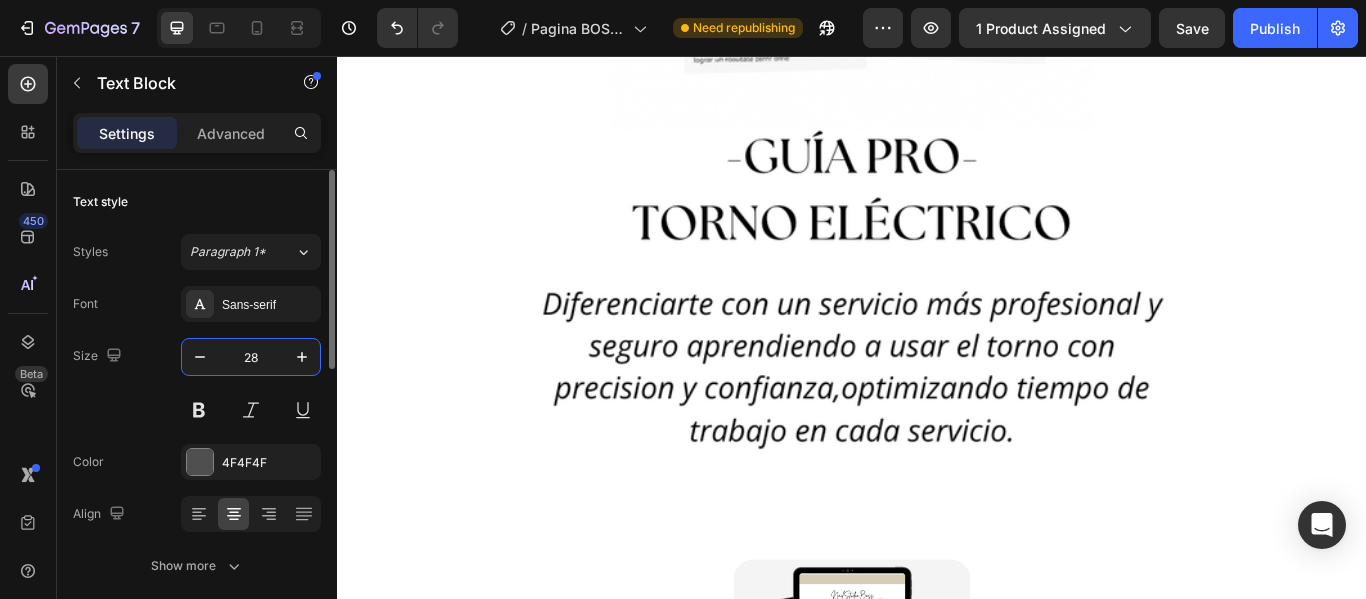 click on "28" at bounding box center [251, 357] 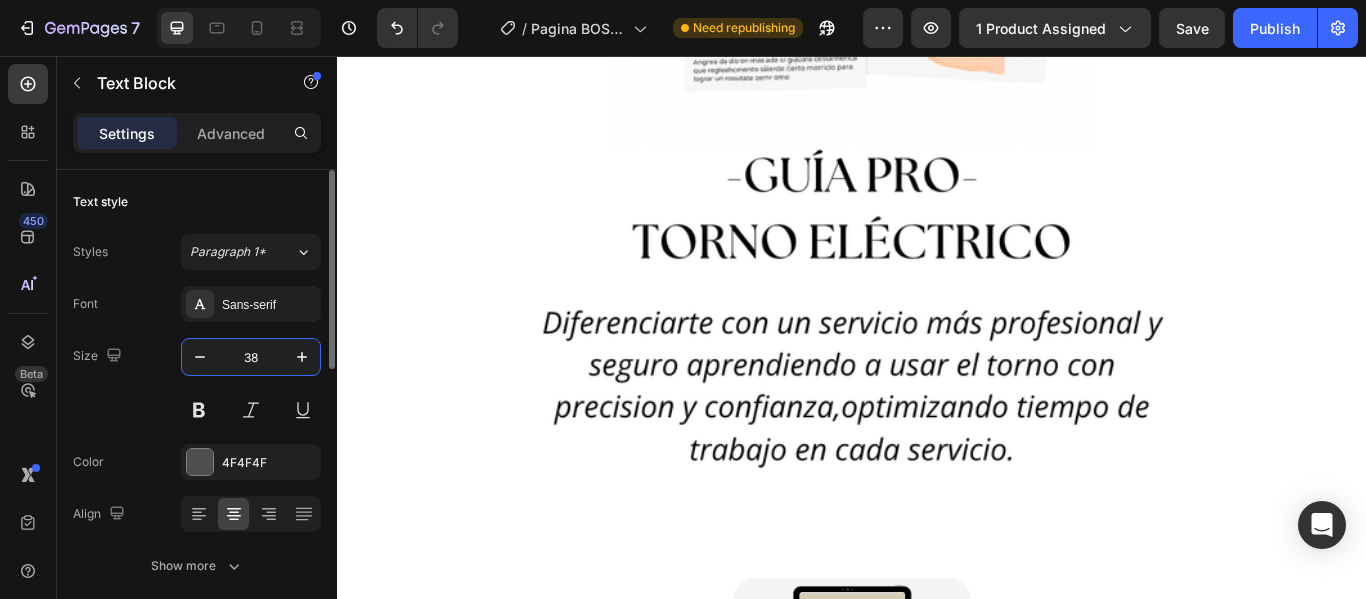 click on "38" at bounding box center (251, 357) 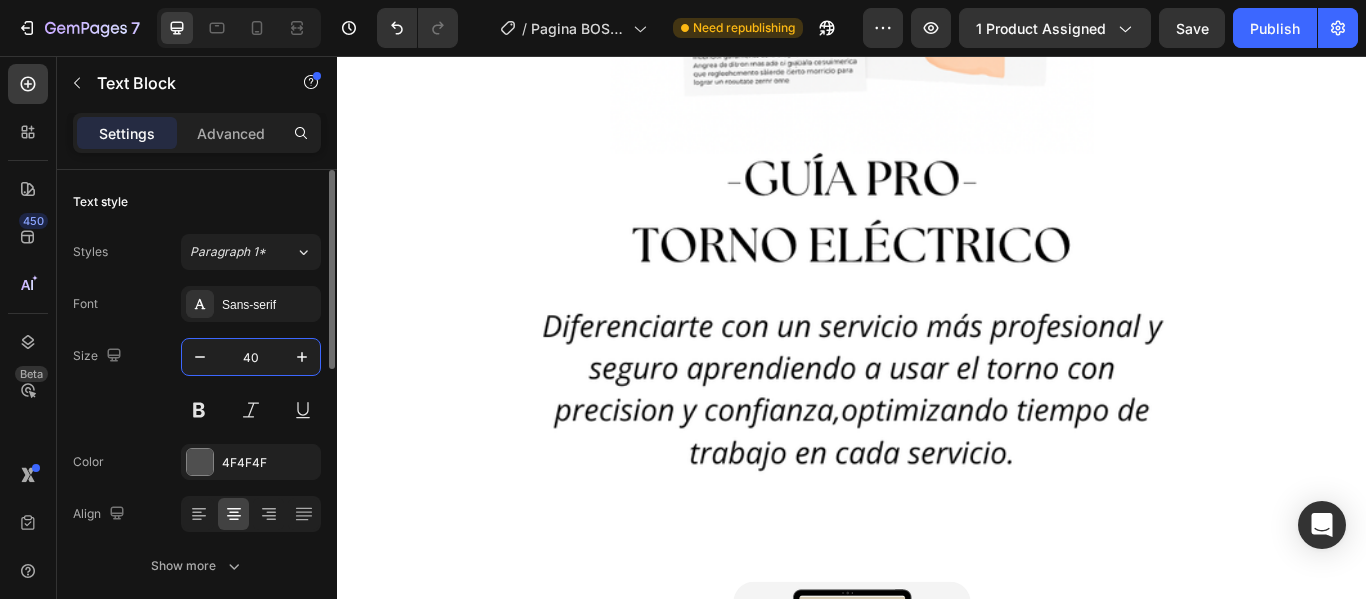 click on "40" at bounding box center [251, 357] 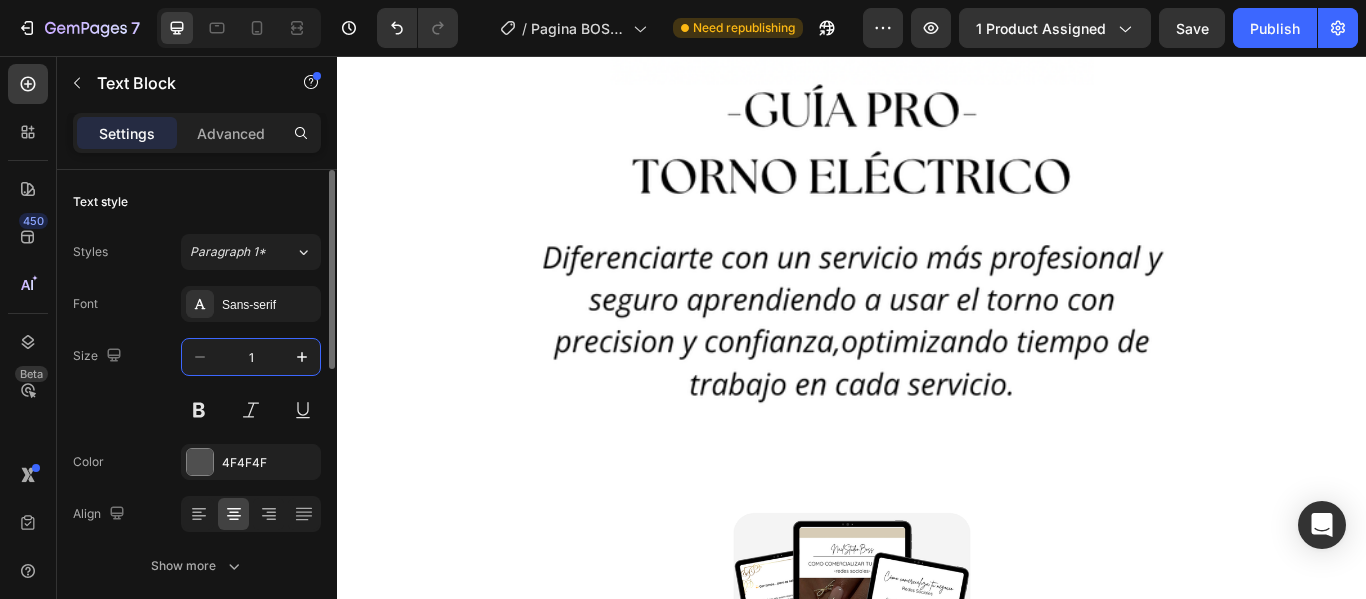 type on "18" 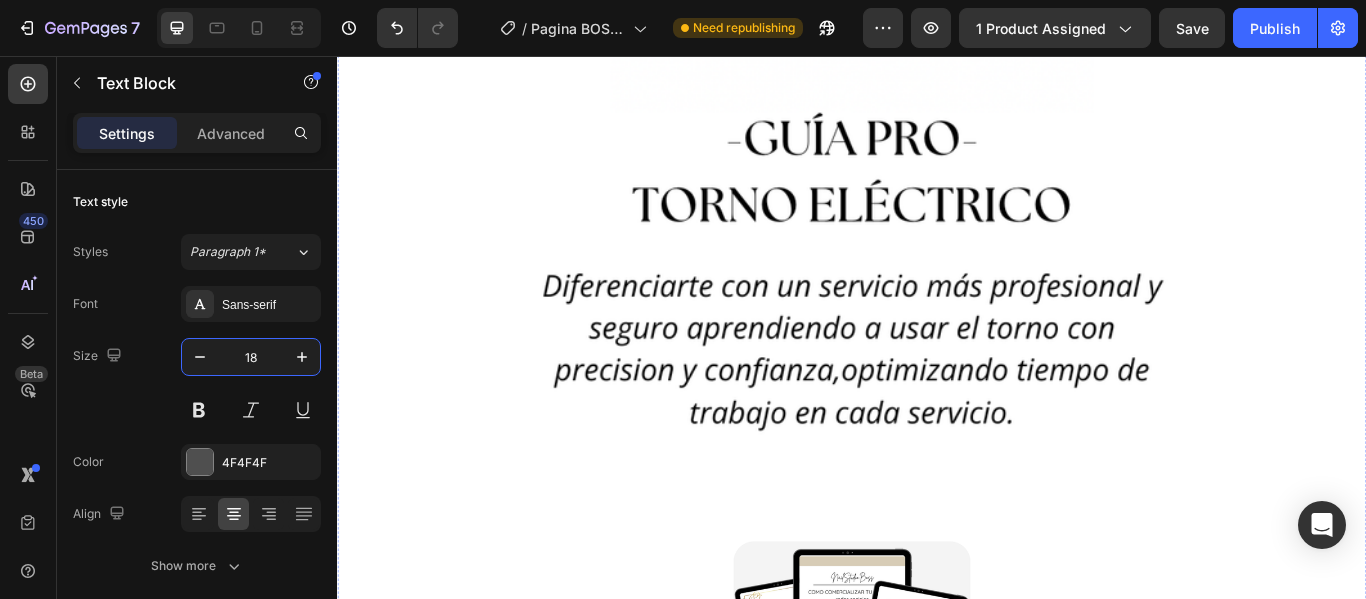 click on "Bonus Exclusivos" at bounding box center (937, -654) 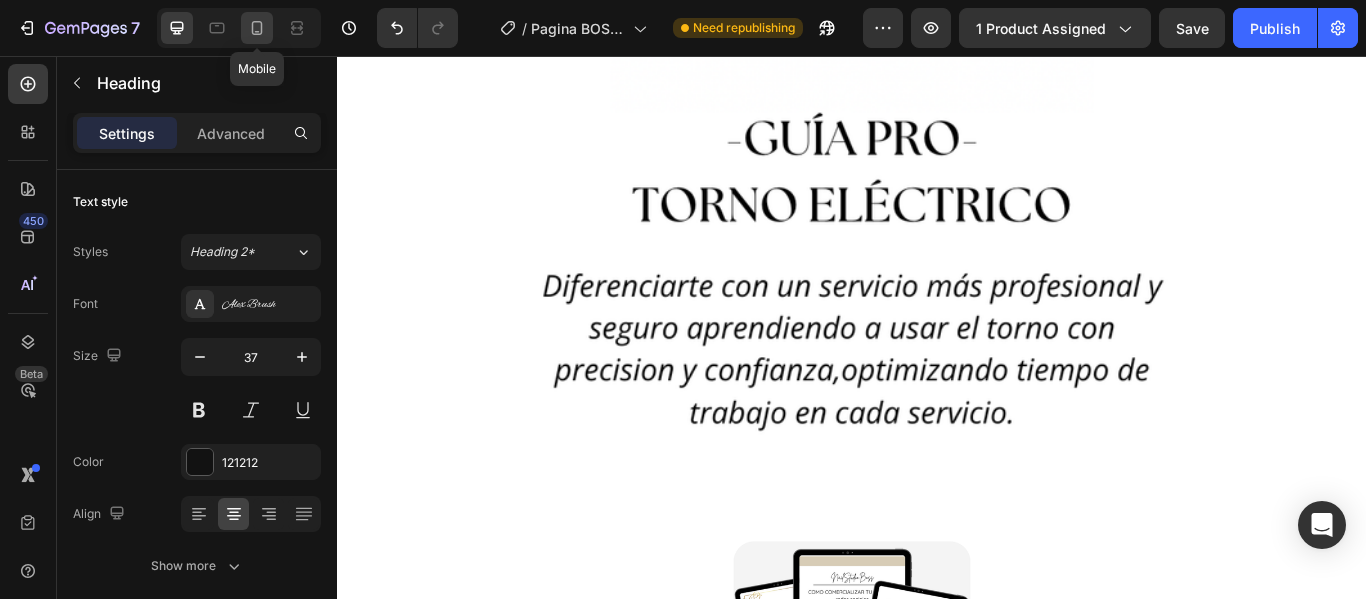 click 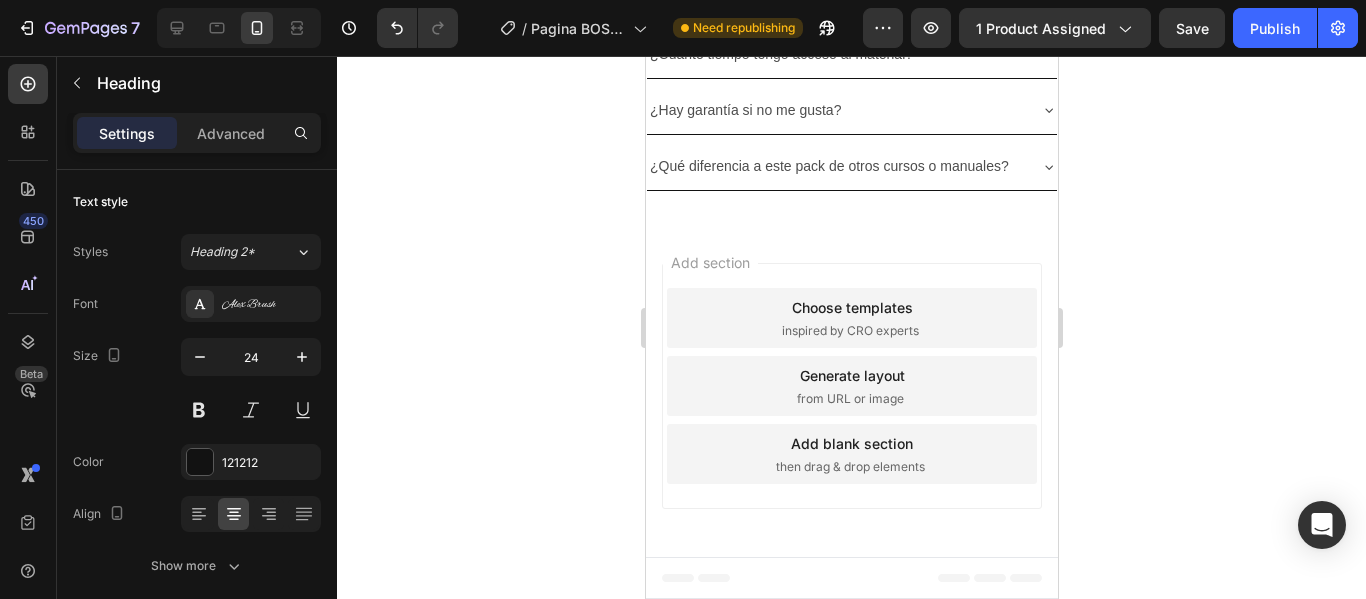 scroll, scrollTop: 6102, scrollLeft: 0, axis: vertical 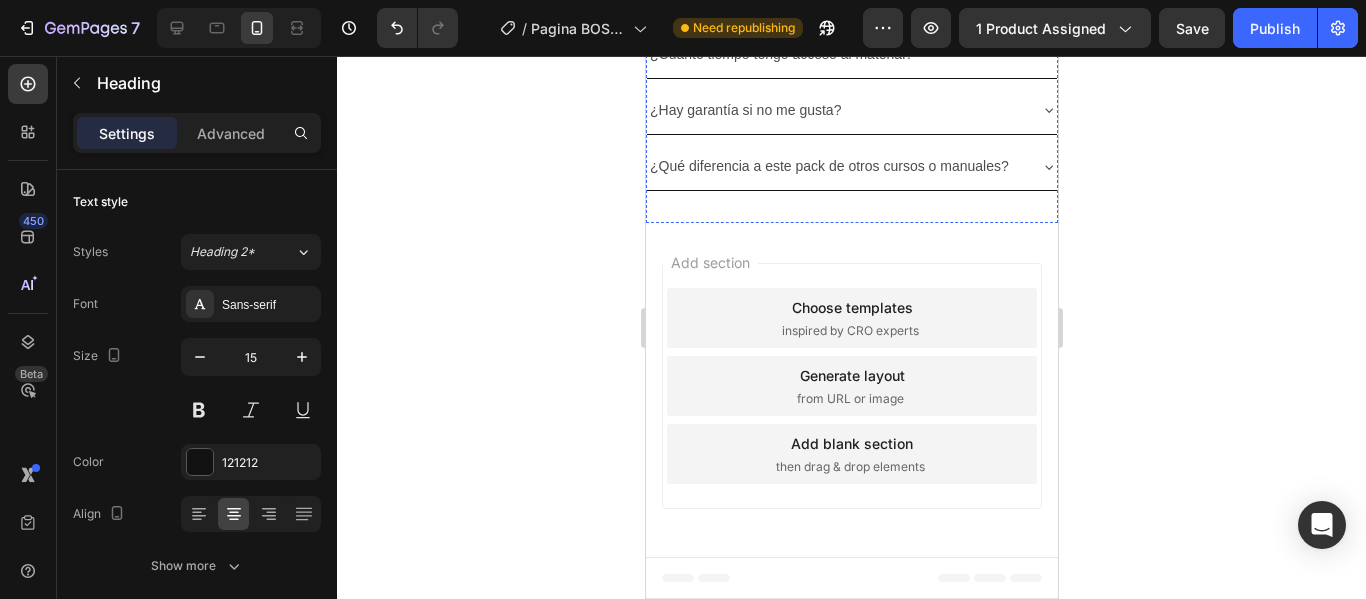 click on "$18.999" at bounding box center [857, -555] 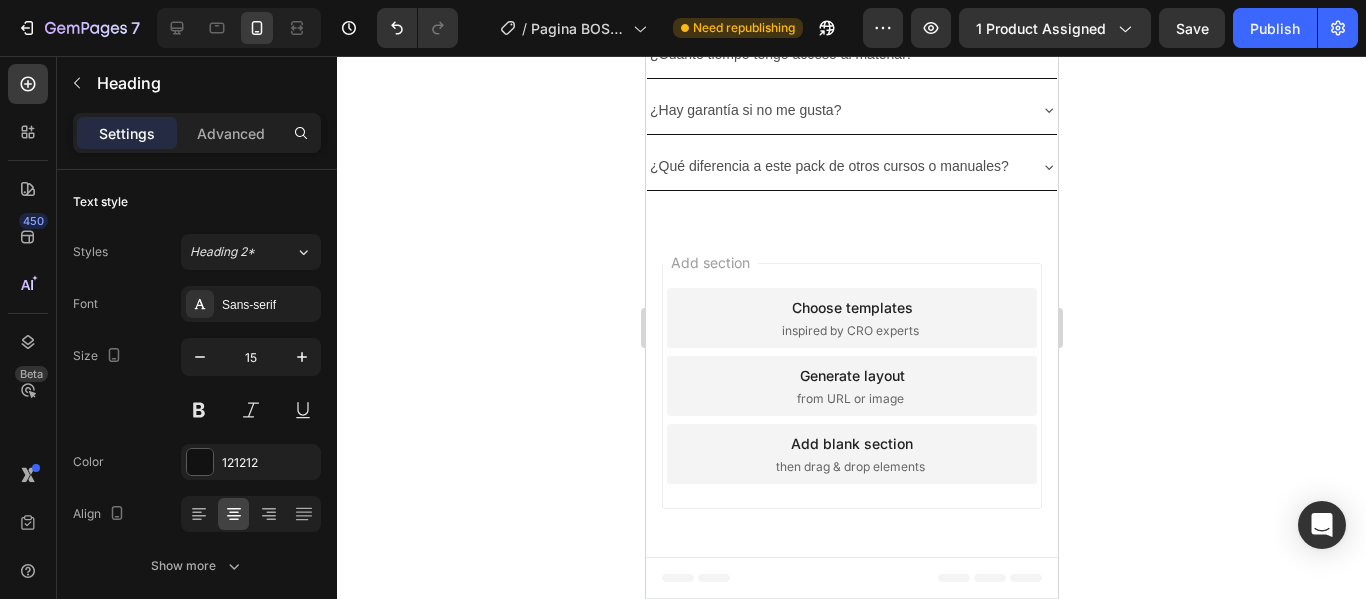 click on "$18.999" at bounding box center [857, -555] 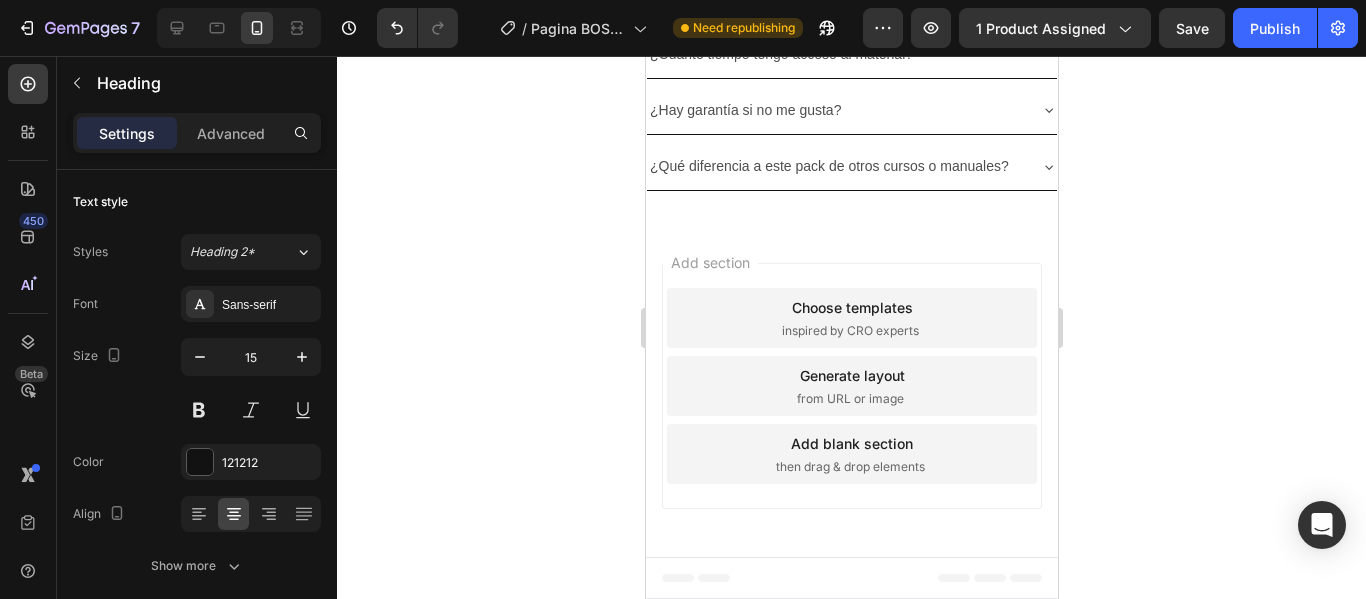 click on "$18.999" at bounding box center [857, -555] 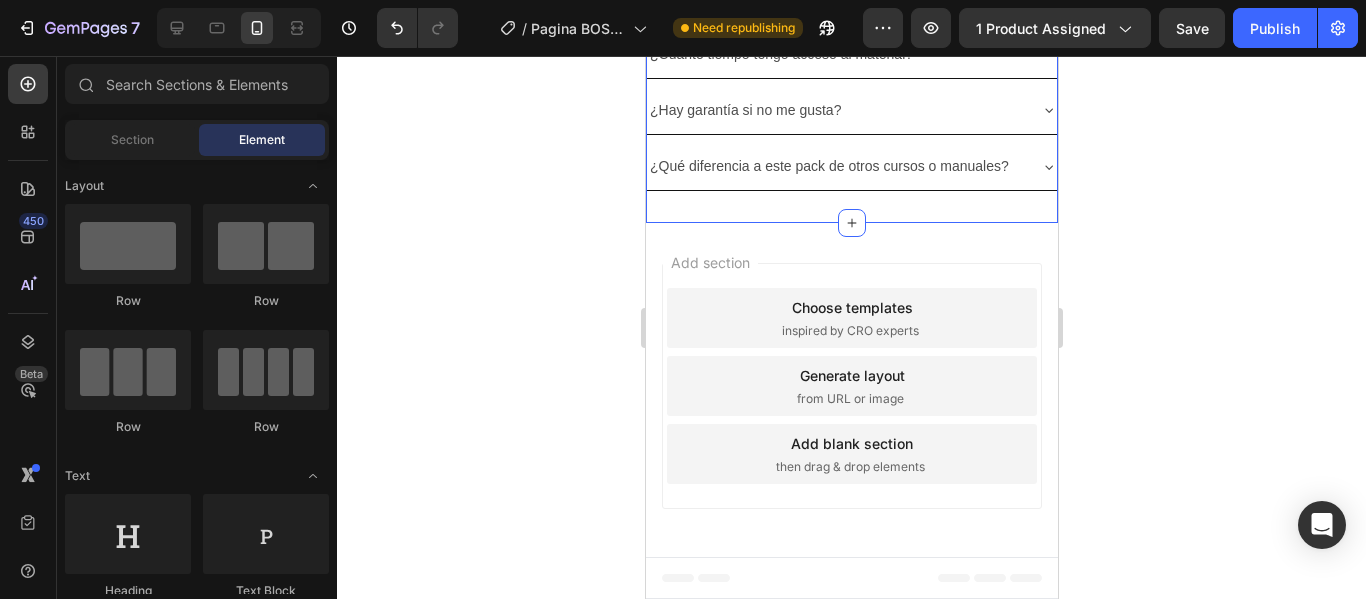 scroll, scrollTop: 6060, scrollLeft: 0, axis: vertical 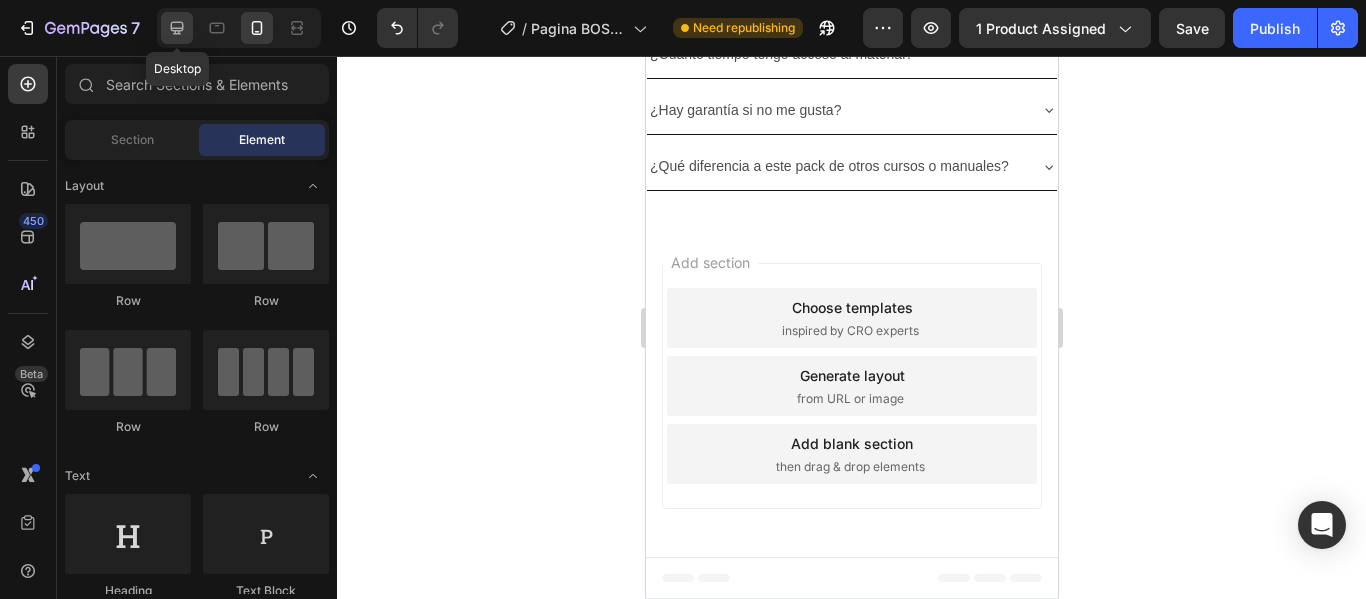 click 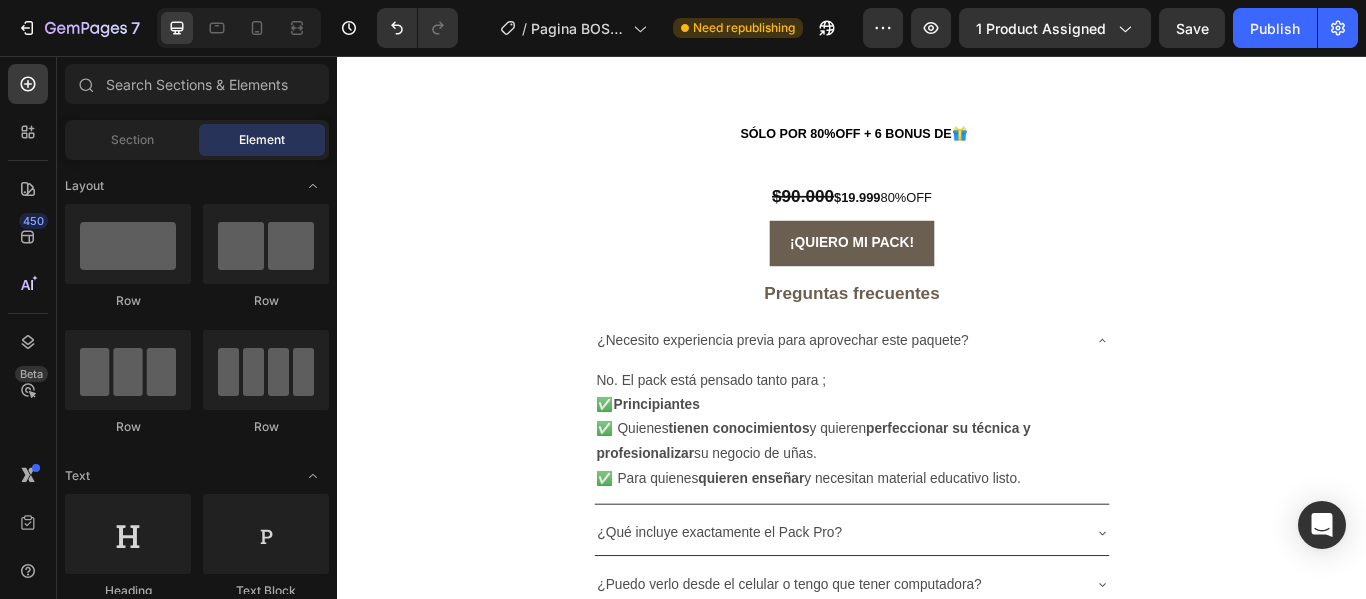 scroll, scrollTop: 14295, scrollLeft: 0, axis: vertical 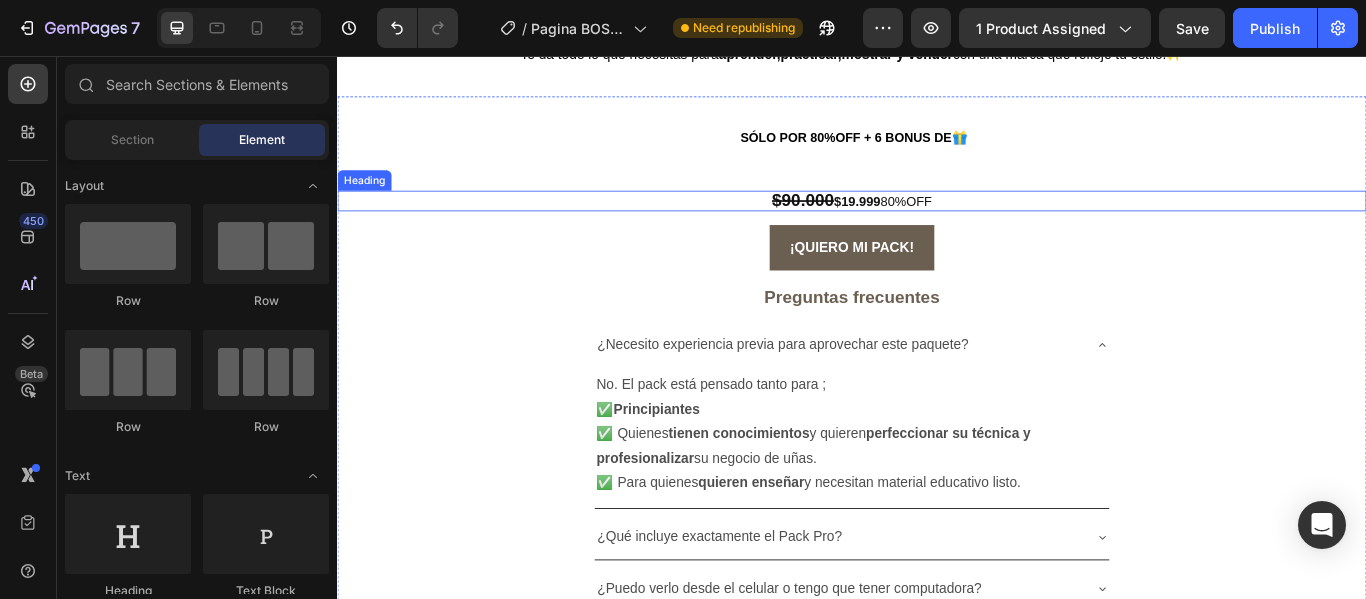 click on "$19.999" at bounding box center [943, 225] 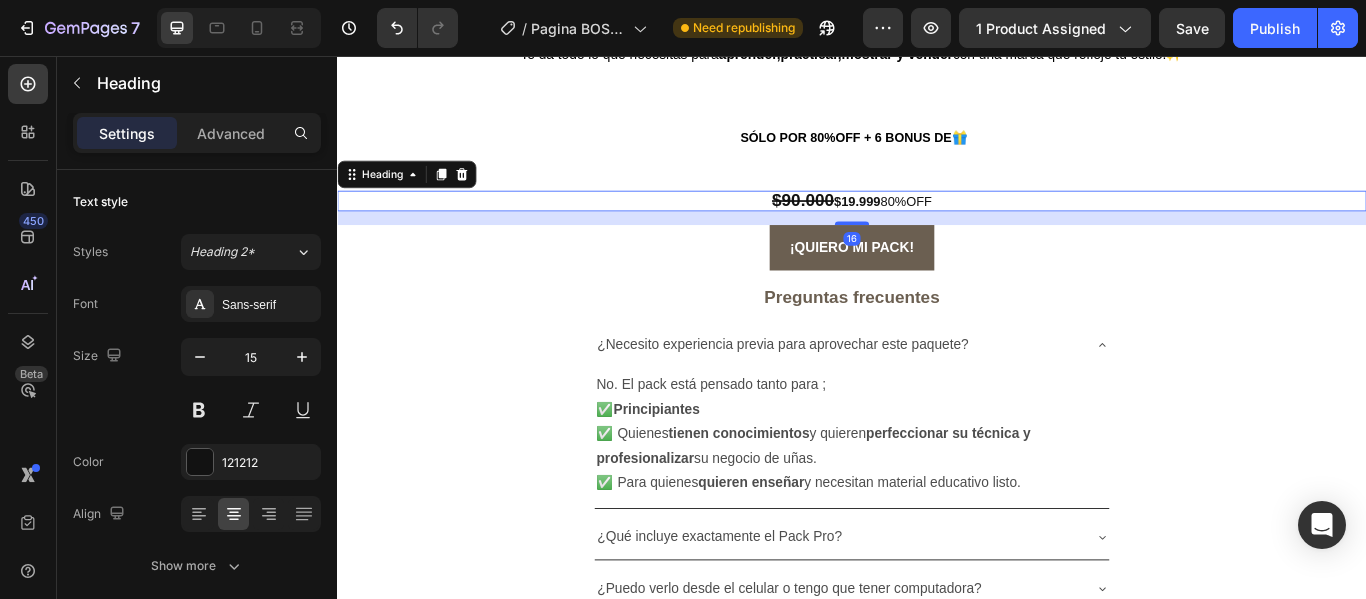 click on "$90.000  $19.999  80%OFF" at bounding box center (937, 225) 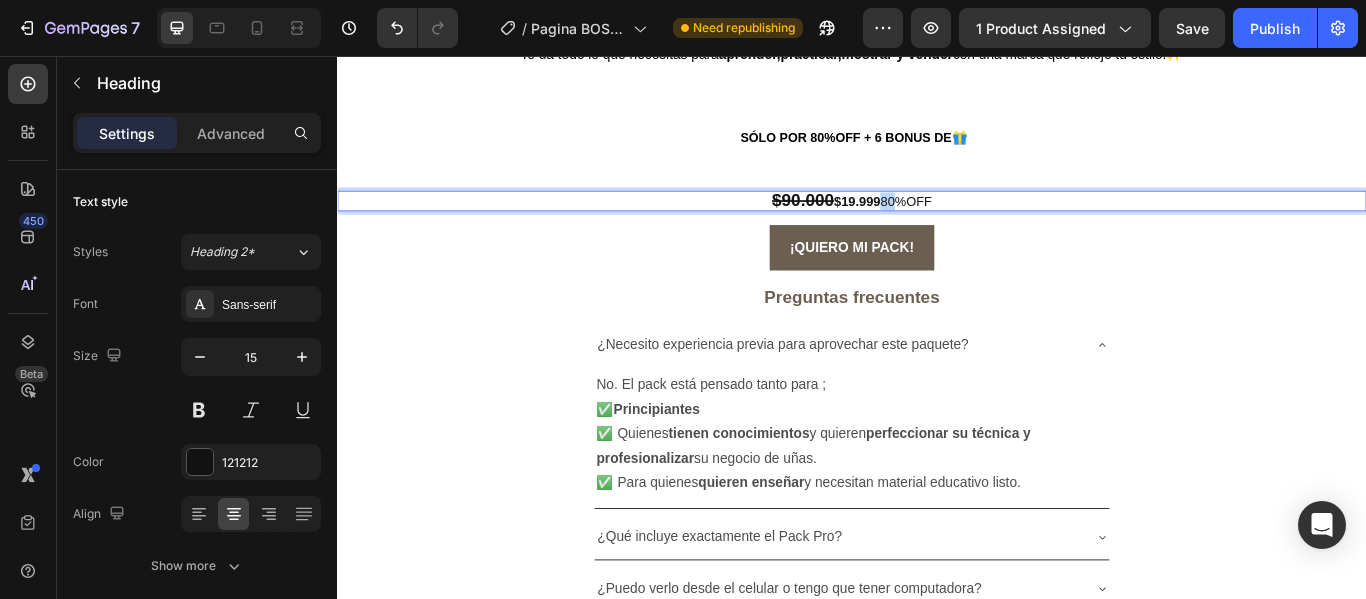 click on "$90.000  $19.999  80%OFF" at bounding box center [937, 225] 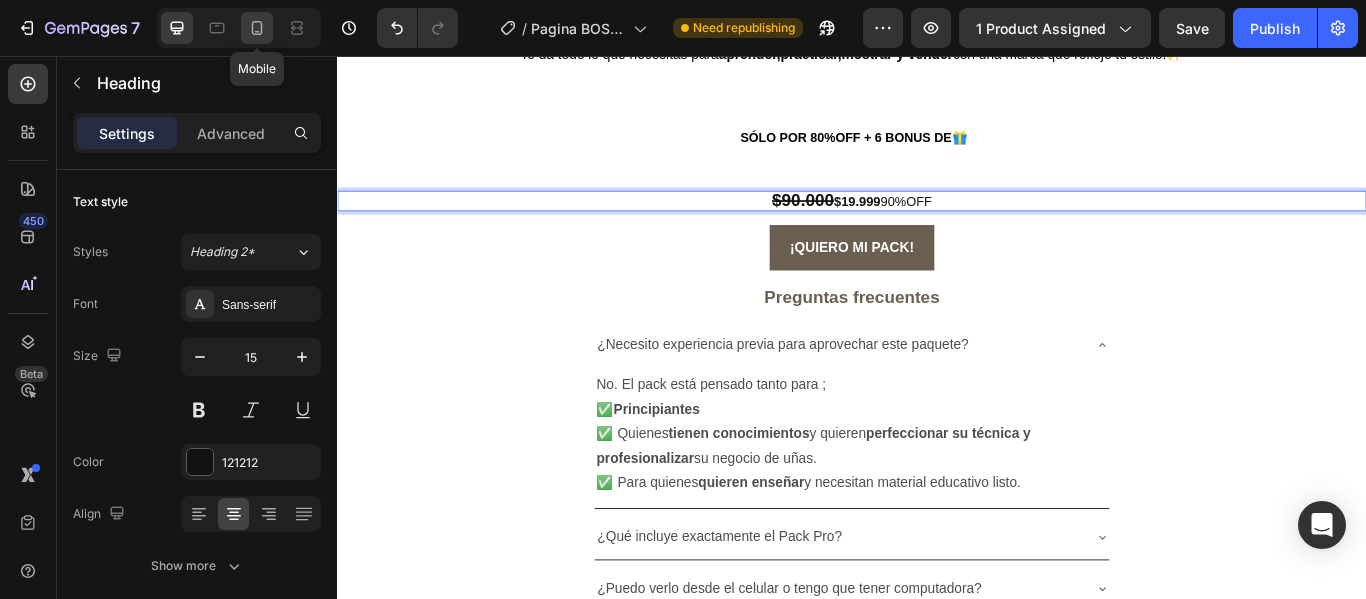 click 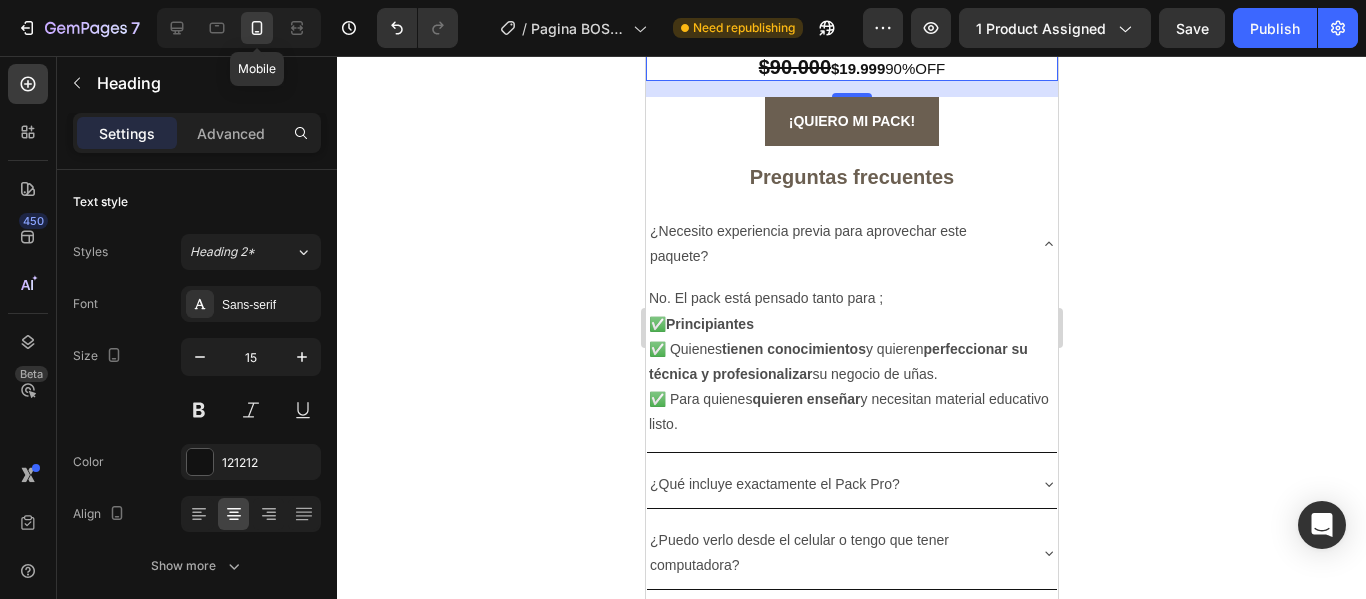 scroll, scrollTop: 14217, scrollLeft: 0, axis: vertical 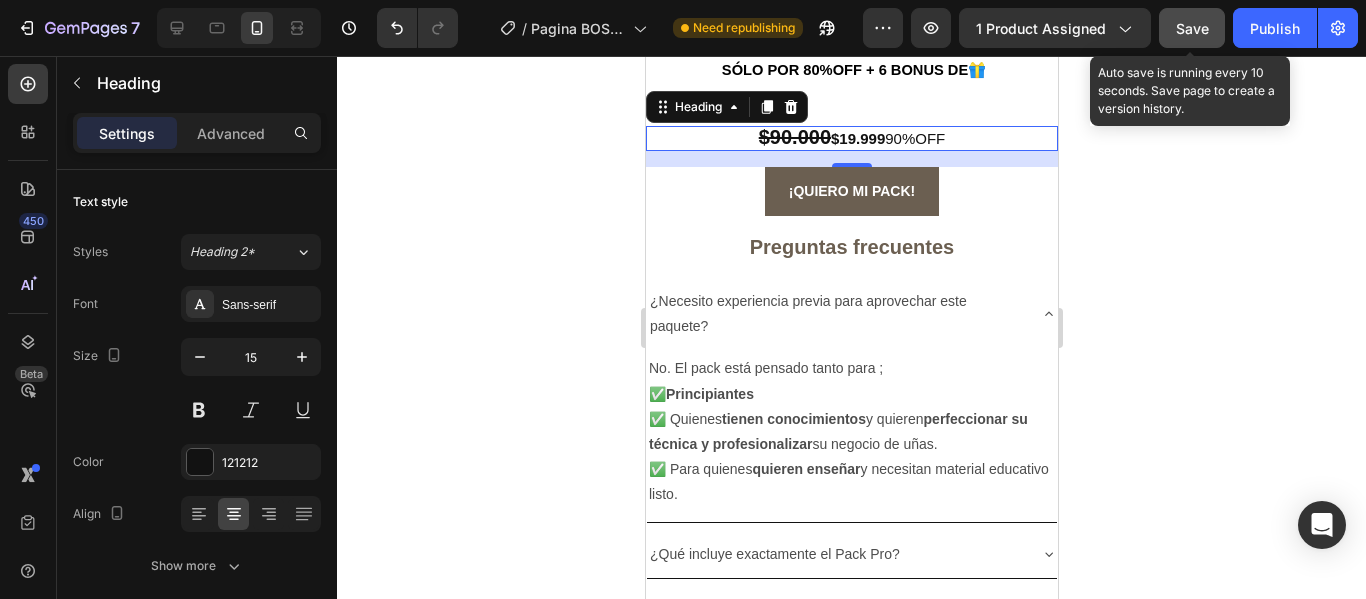 click on "Save" at bounding box center (1192, 28) 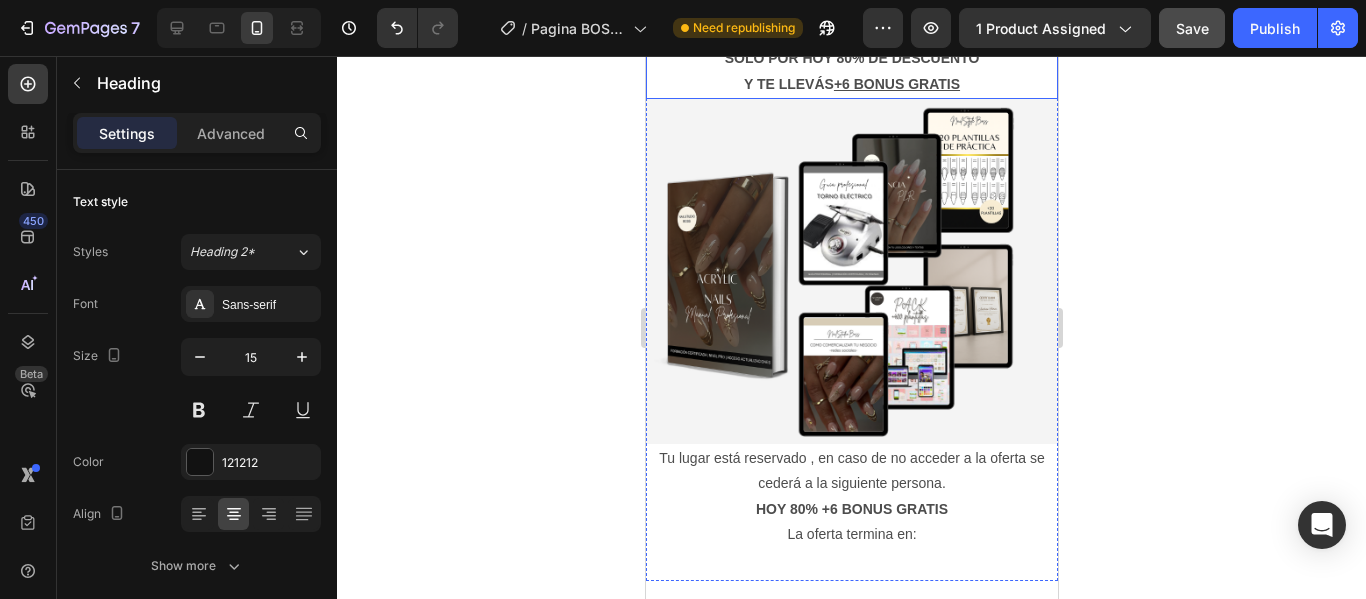 scroll, scrollTop: 3538, scrollLeft: 0, axis: vertical 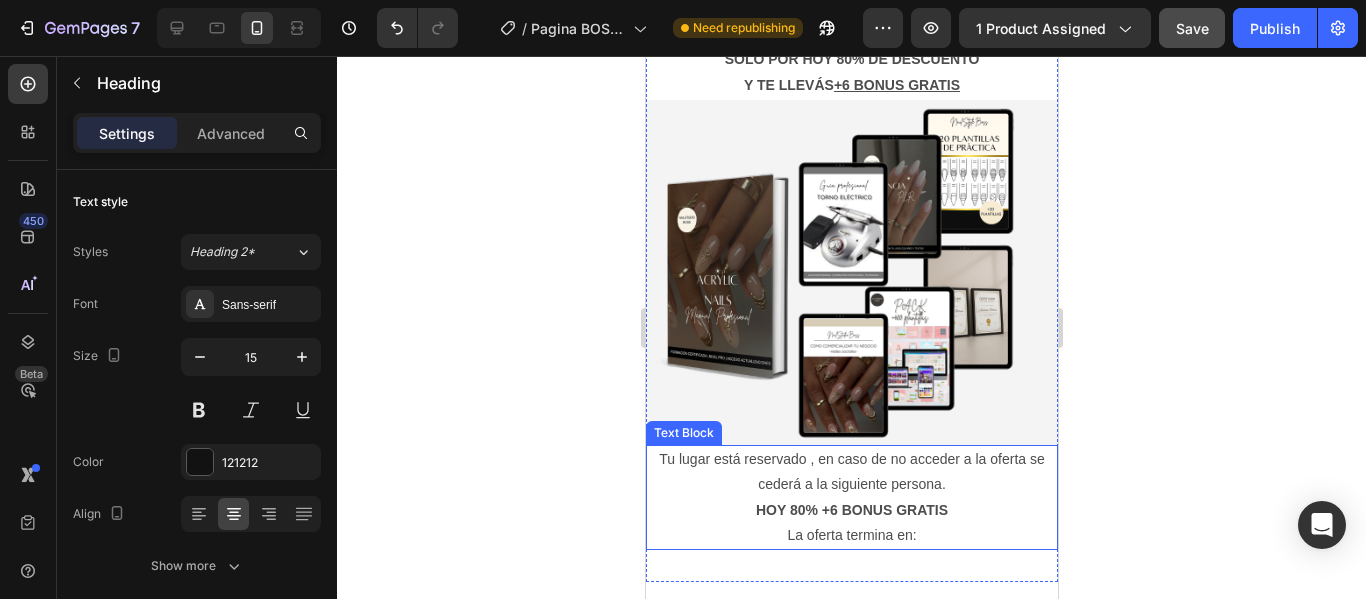 click on "HOY 80% +6 BONUS GRATIS" at bounding box center [851, 510] 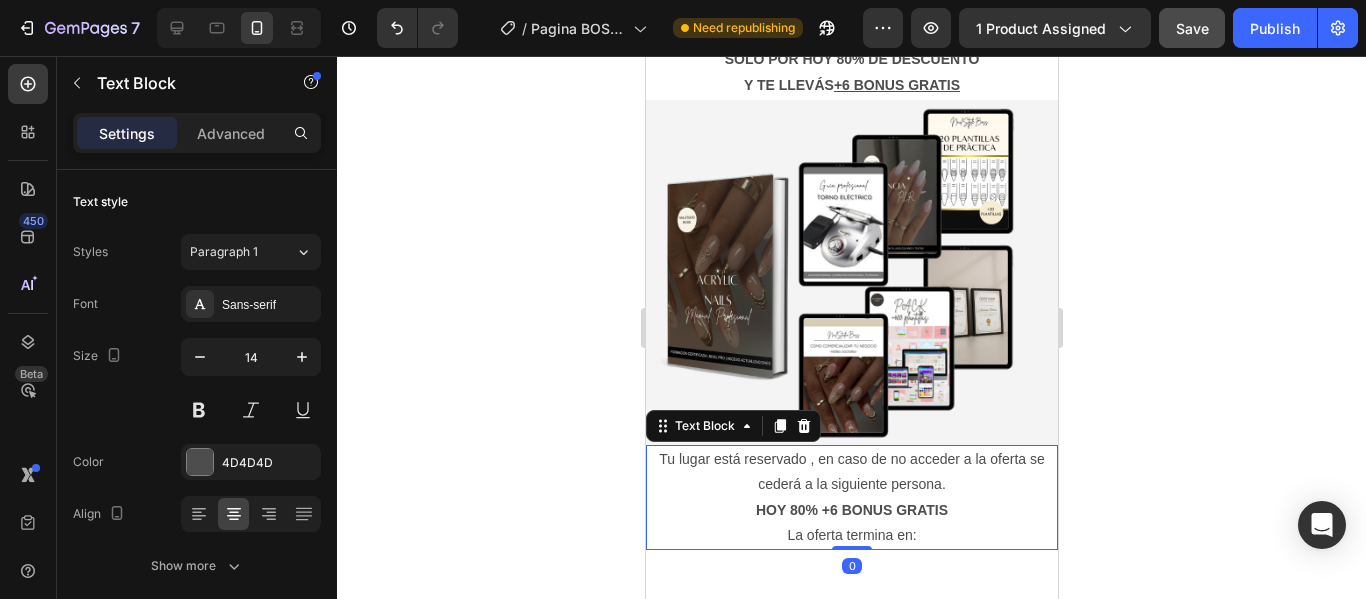 click on "HOY 80% +6 BONUS GRATIS" at bounding box center [851, 510] 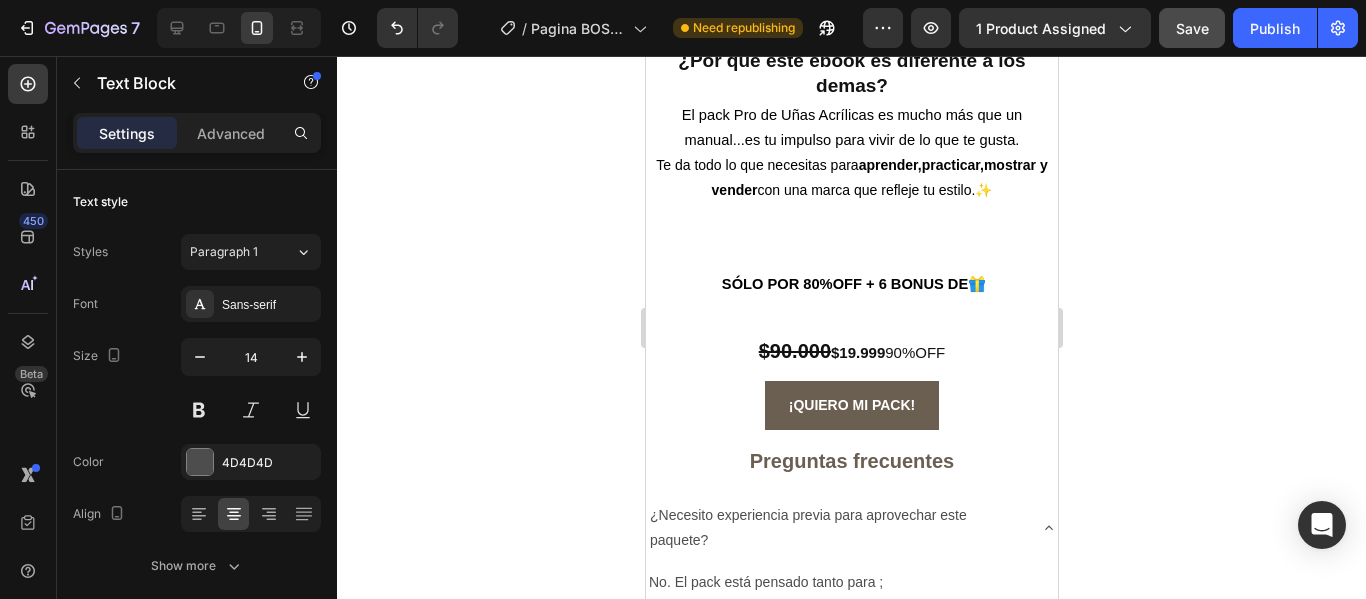scroll, scrollTop: 6181, scrollLeft: 0, axis: vertical 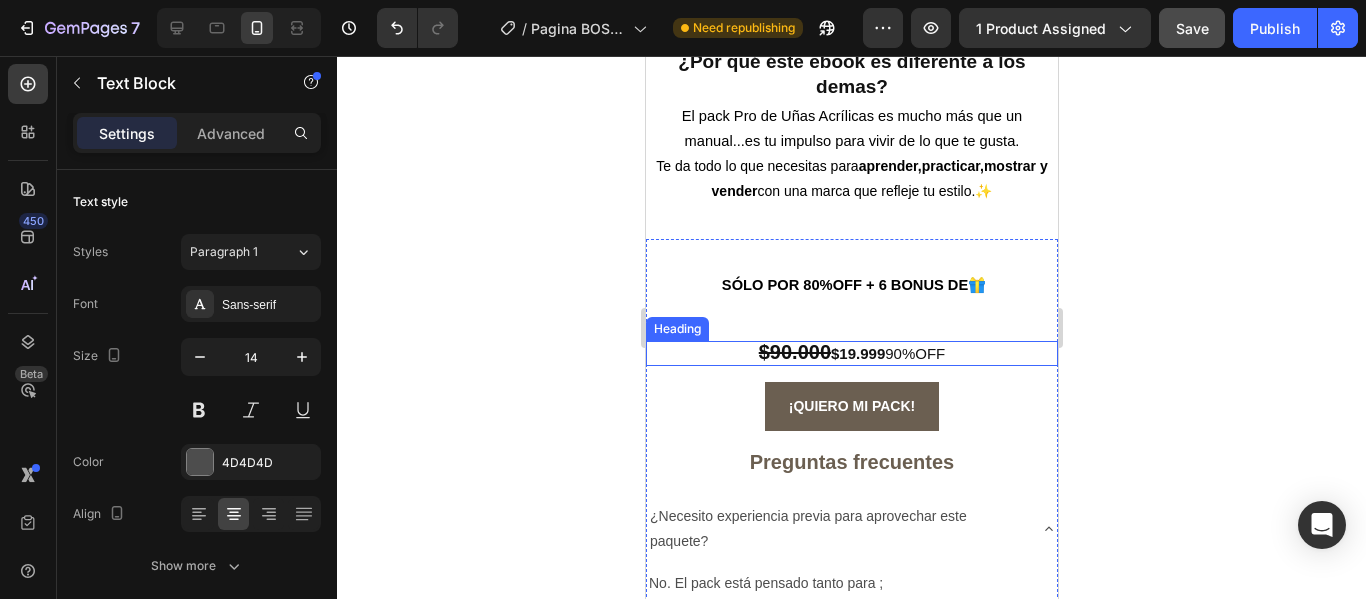 click on "$90.000" at bounding box center (794, 352) 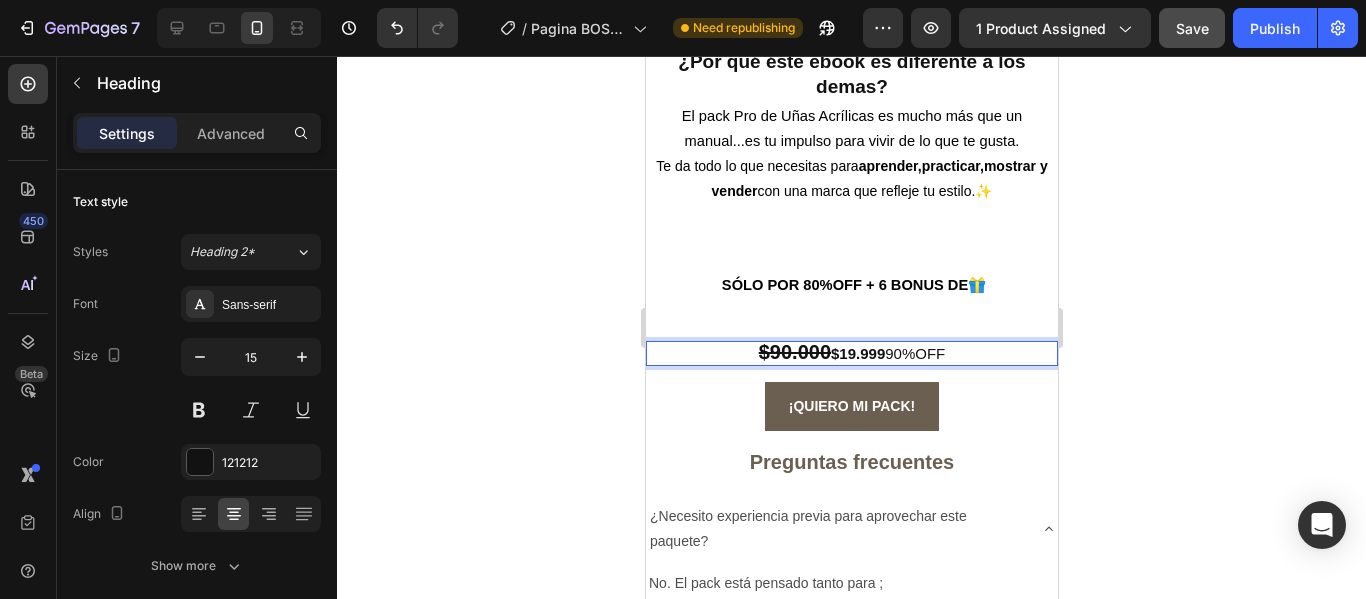 click on "$90.000" at bounding box center [794, 352] 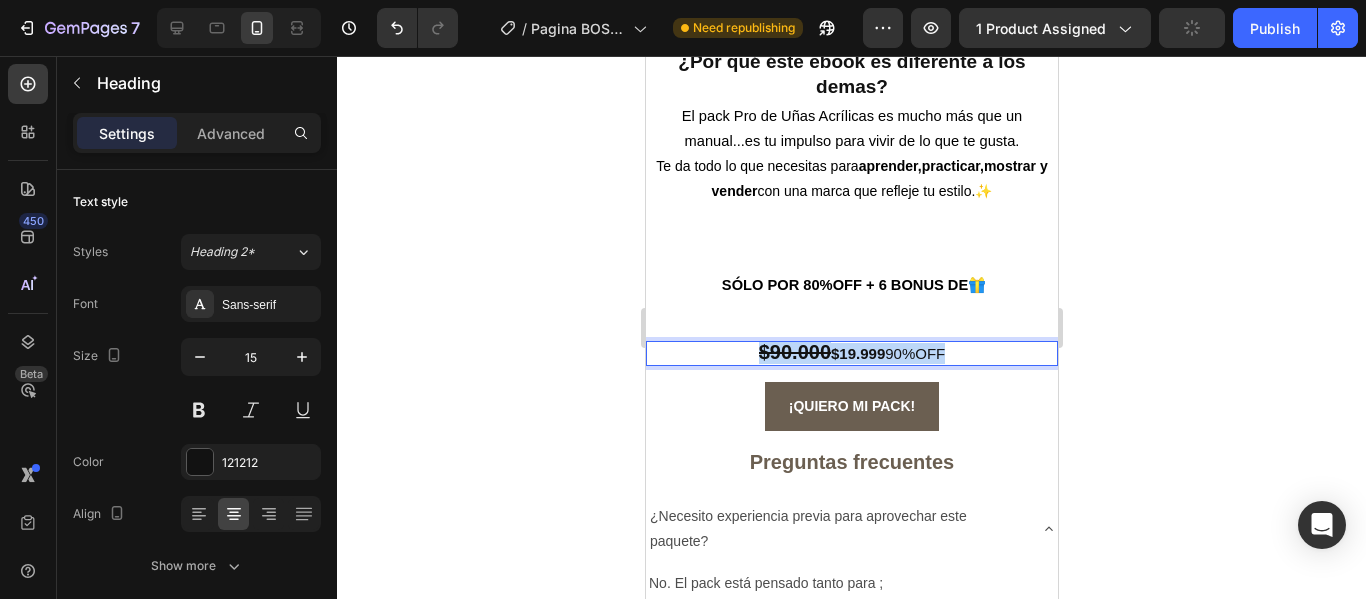 click on "$90.000" at bounding box center (794, 352) 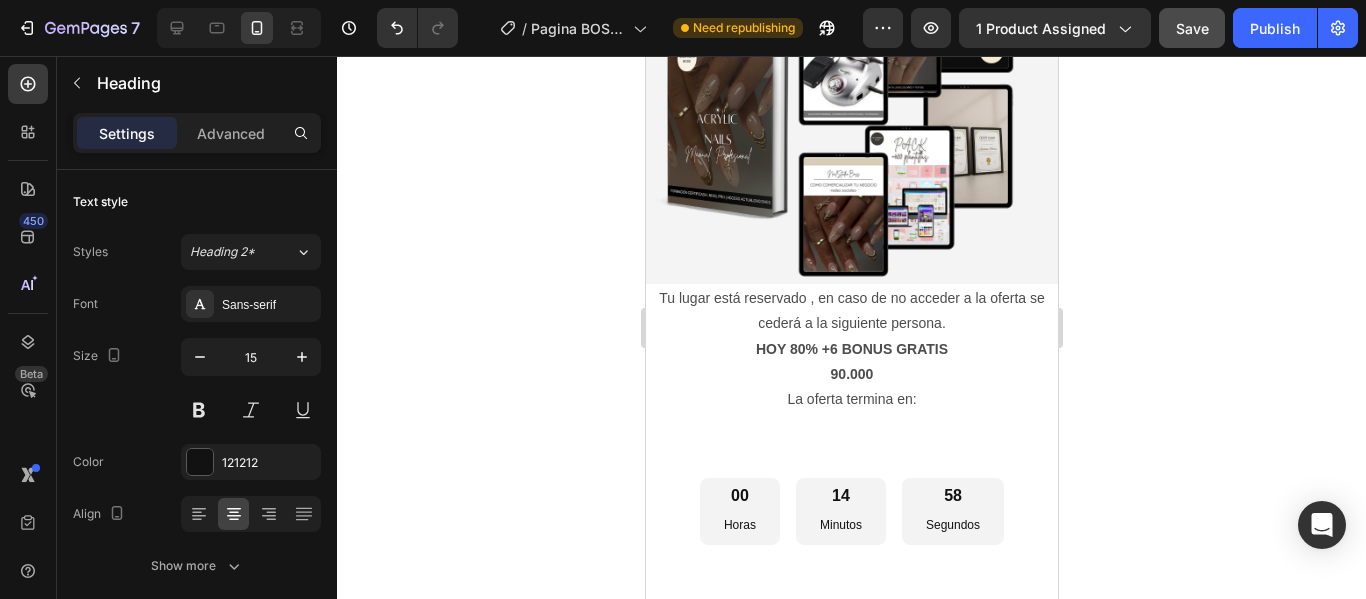 scroll, scrollTop: 3659, scrollLeft: 0, axis: vertical 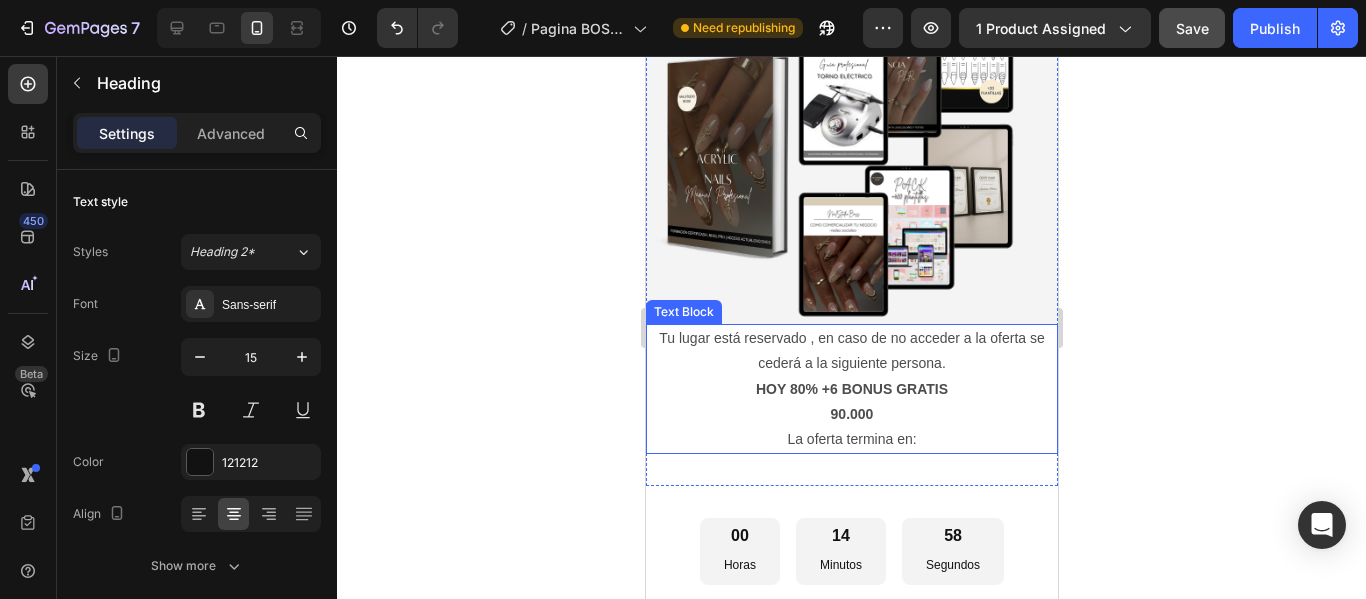 click on "90.000" at bounding box center [851, 414] 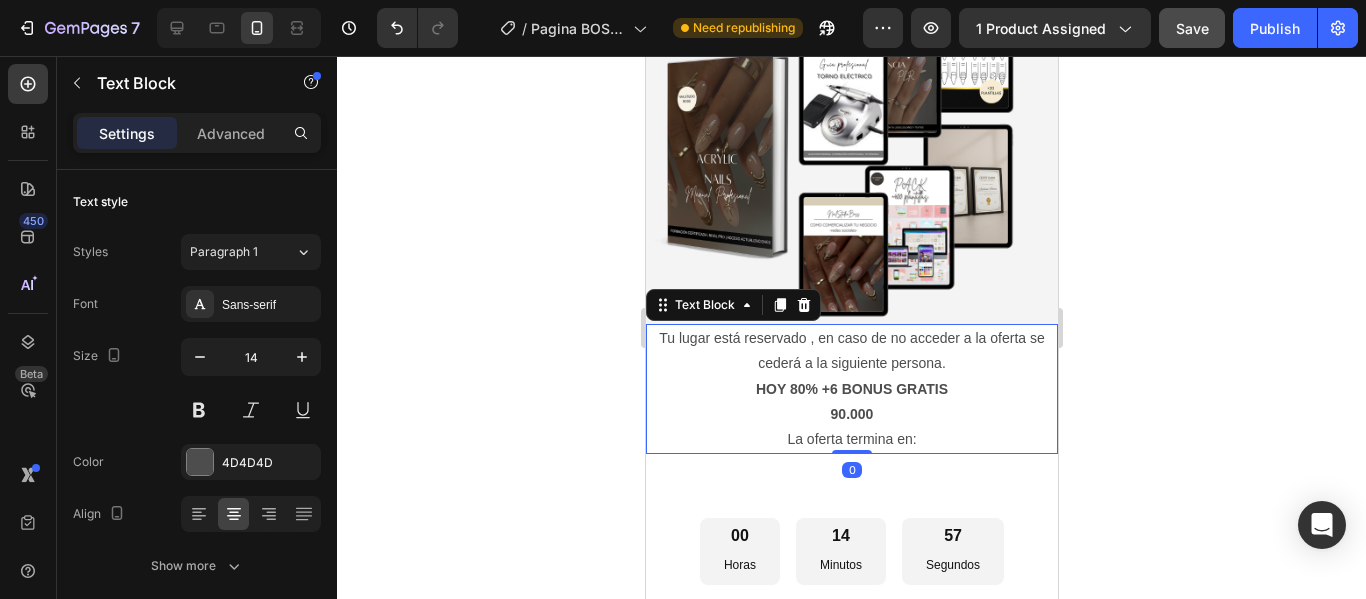 click on "90.000" at bounding box center [851, 414] 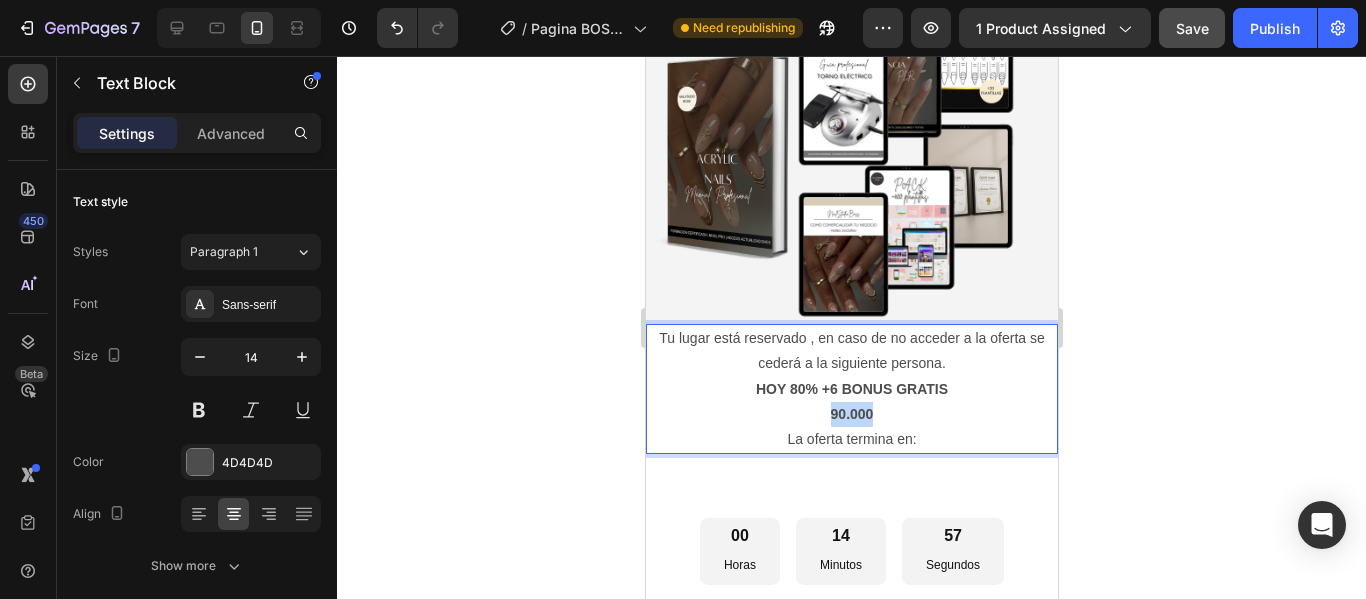 click on "90.000" at bounding box center [851, 414] 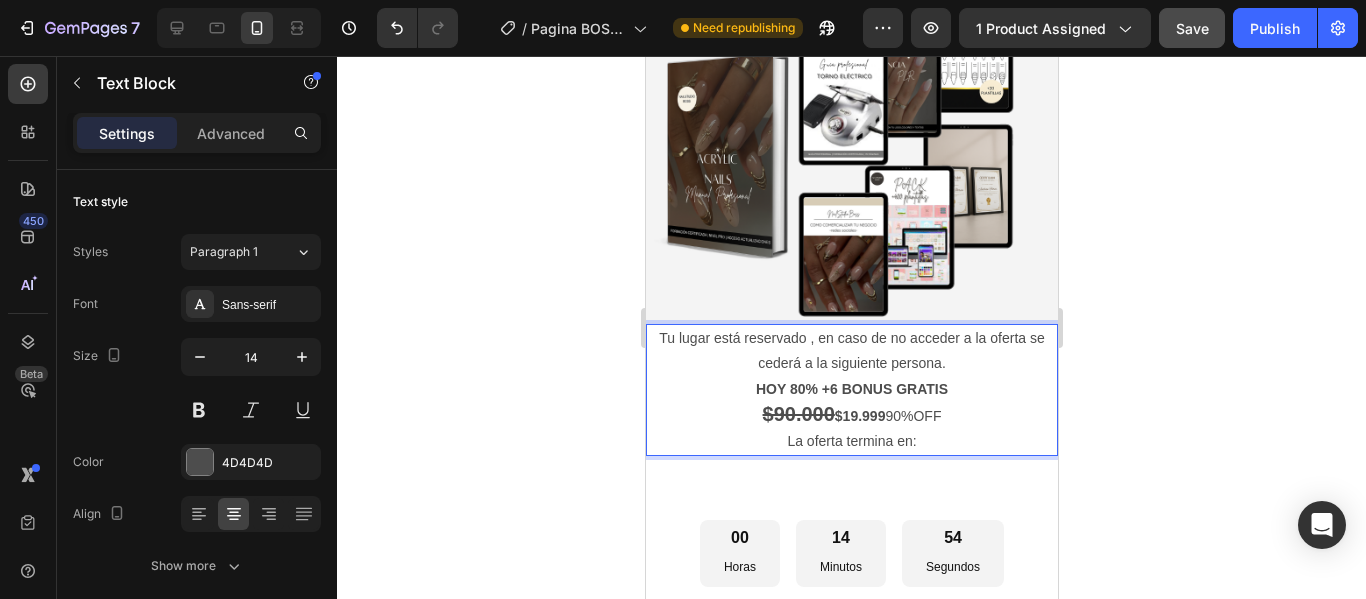 click on "$19.999" at bounding box center (859, 416) 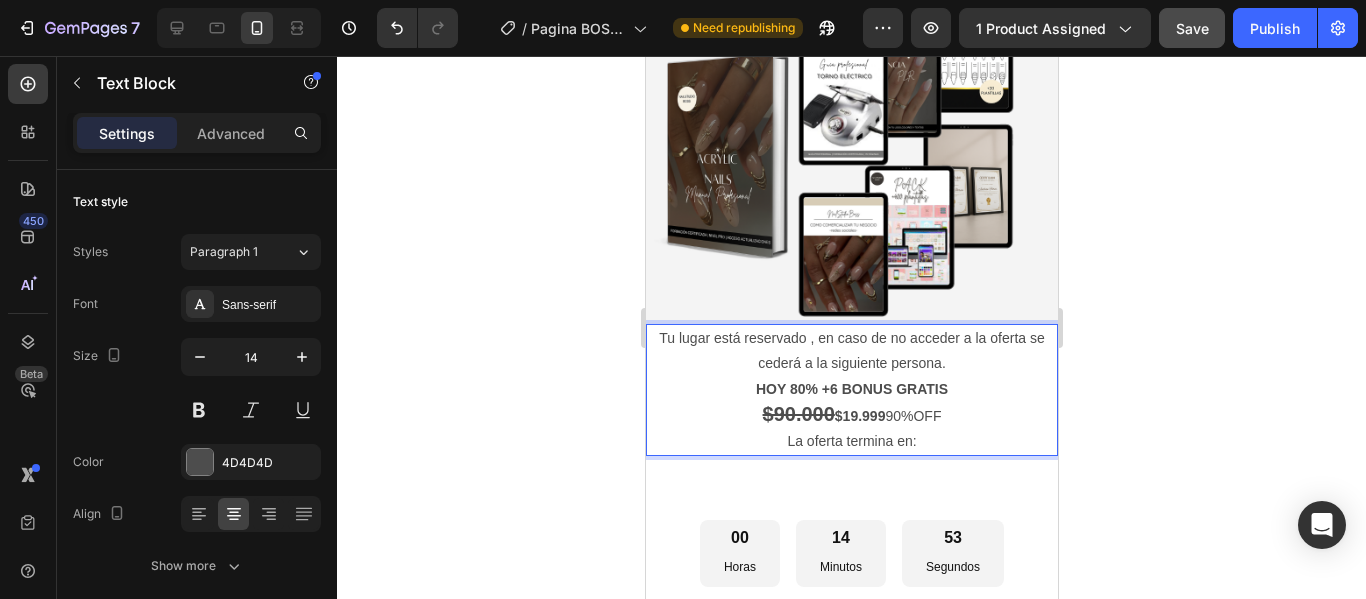 click on "$19.999" at bounding box center [859, 416] 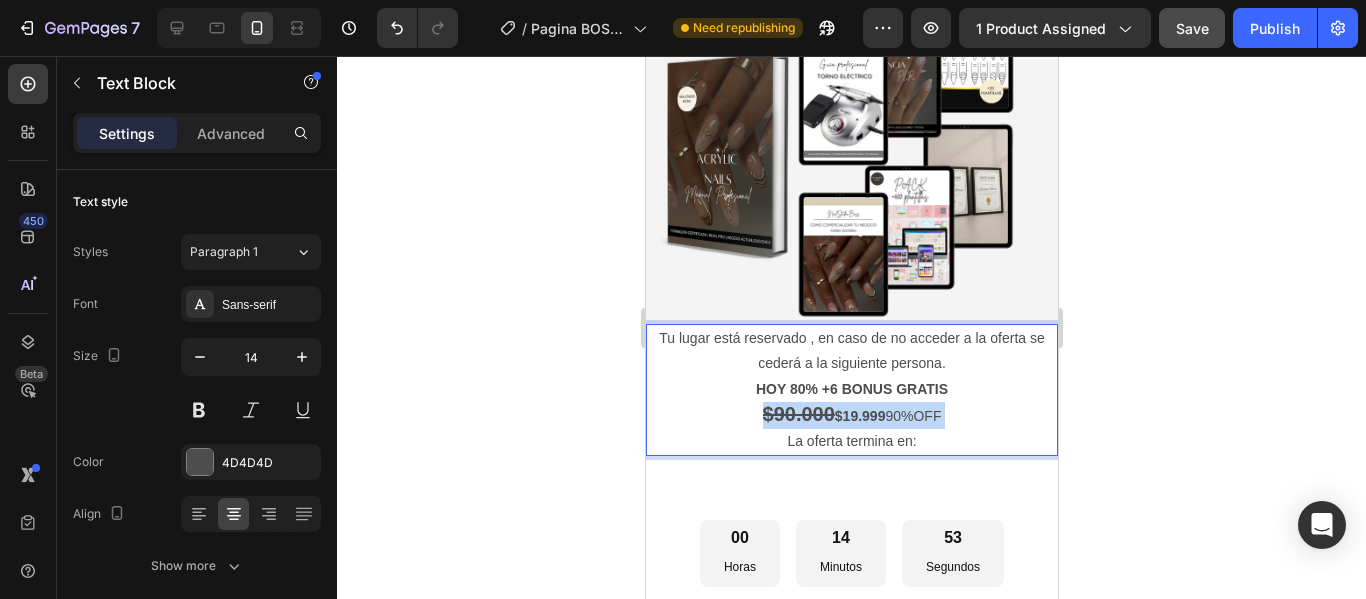 click on "$19.999" at bounding box center [859, 416] 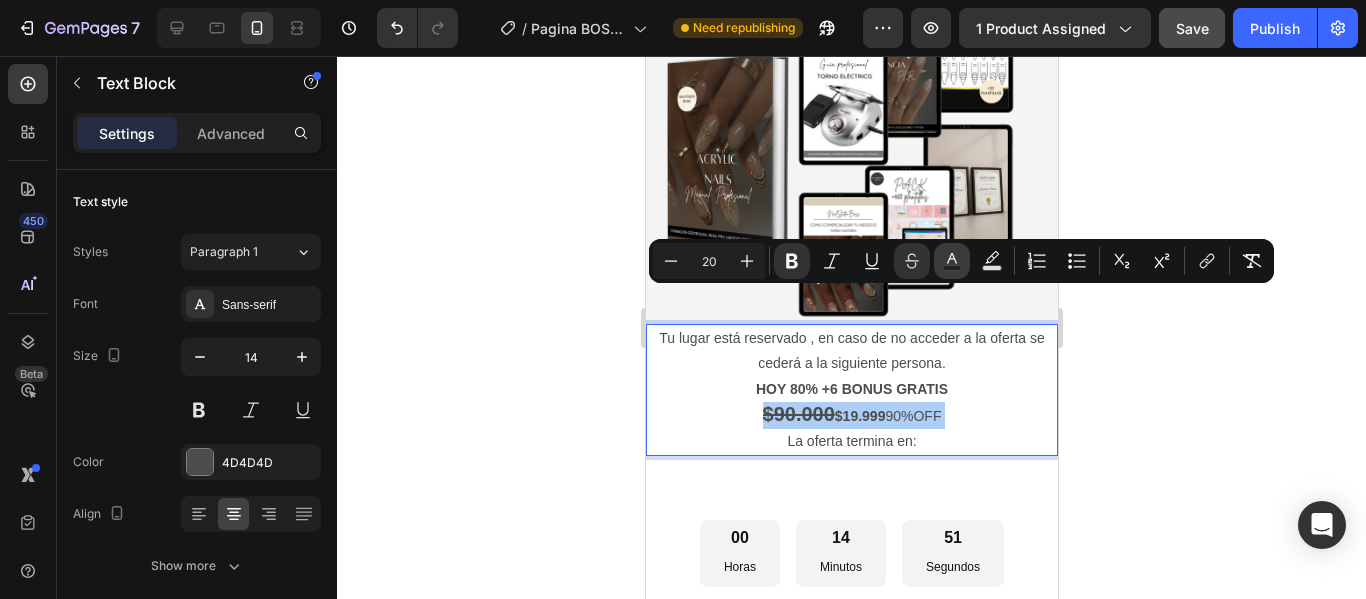 click 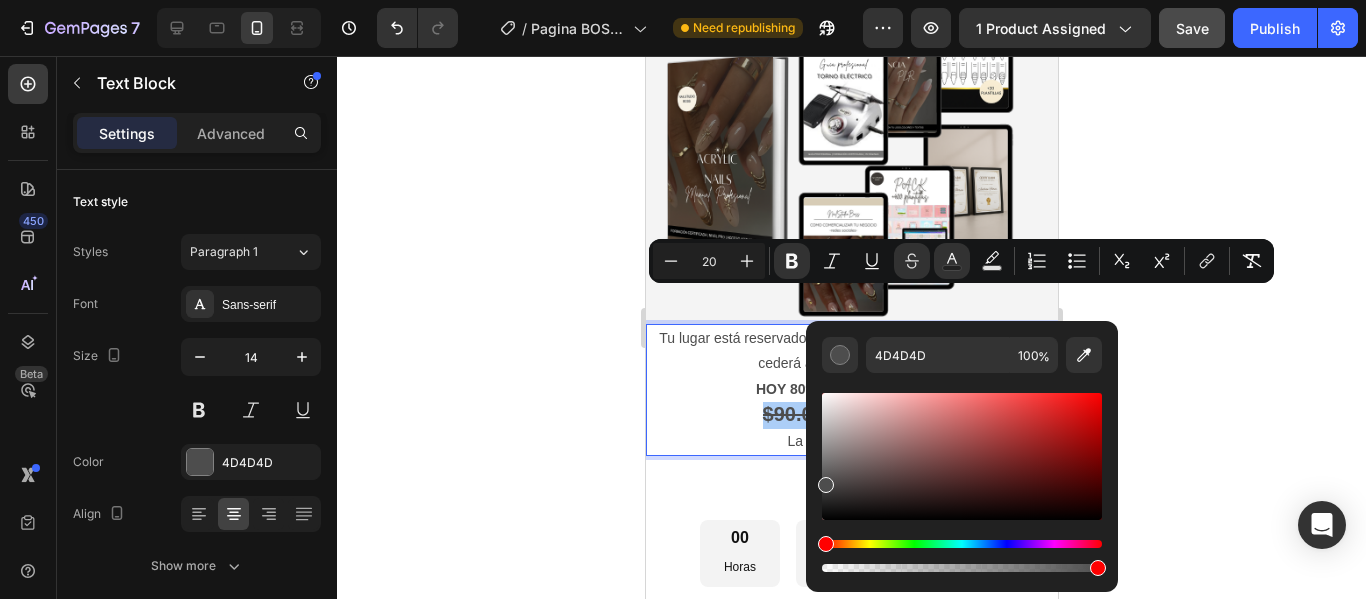 click at bounding box center [962, 544] 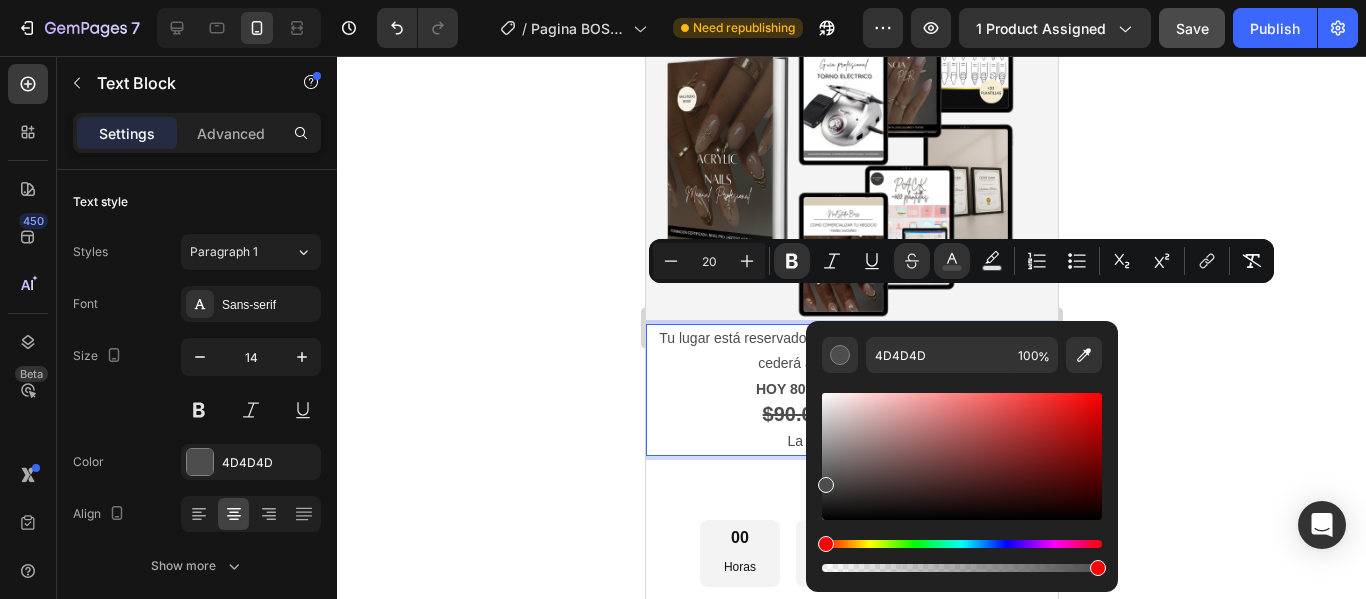 click at bounding box center [962, 544] 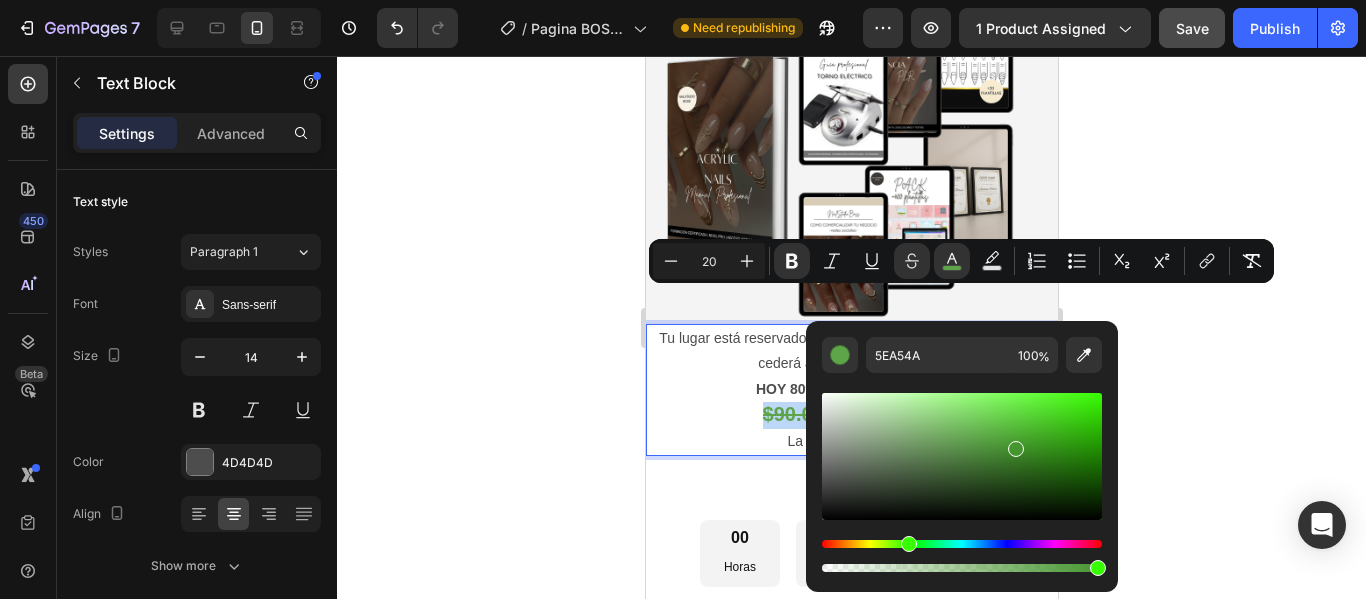 drag, startPoint x: 845, startPoint y: 467, endPoint x: 1019, endPoint y: 453, distance: 174.56232 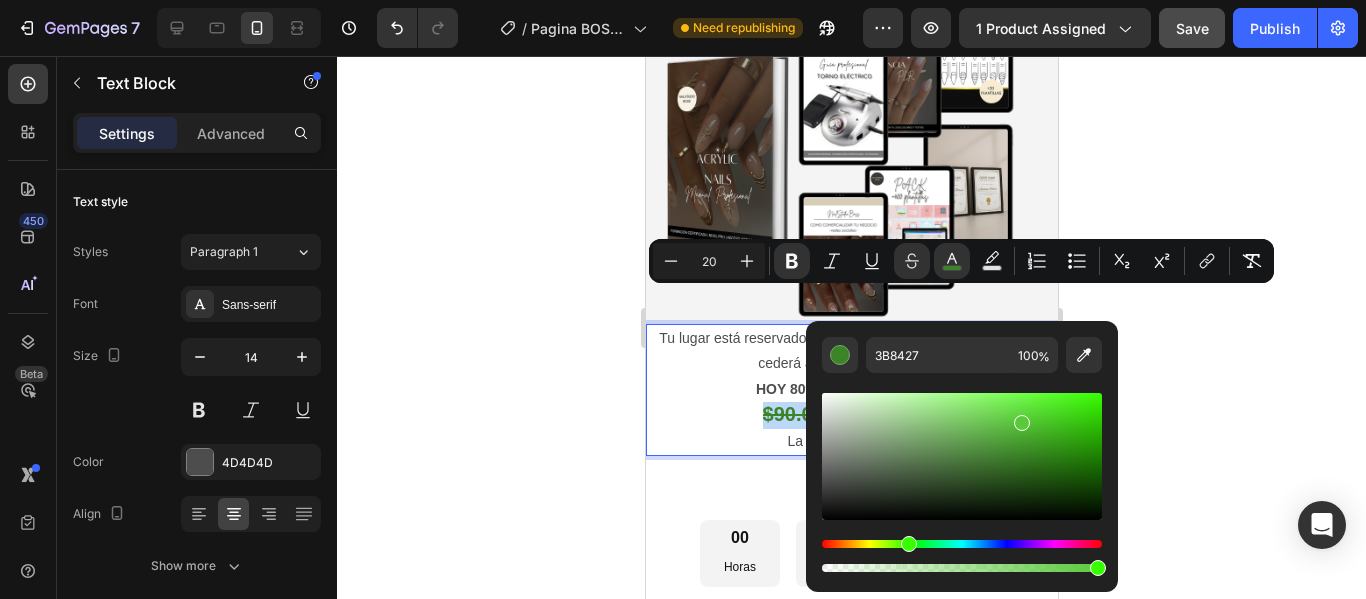 drag, startPoint x: 1022, startPoint y: 461, endPoint x: 1018, endPoint y: 417, distance: 44.181442 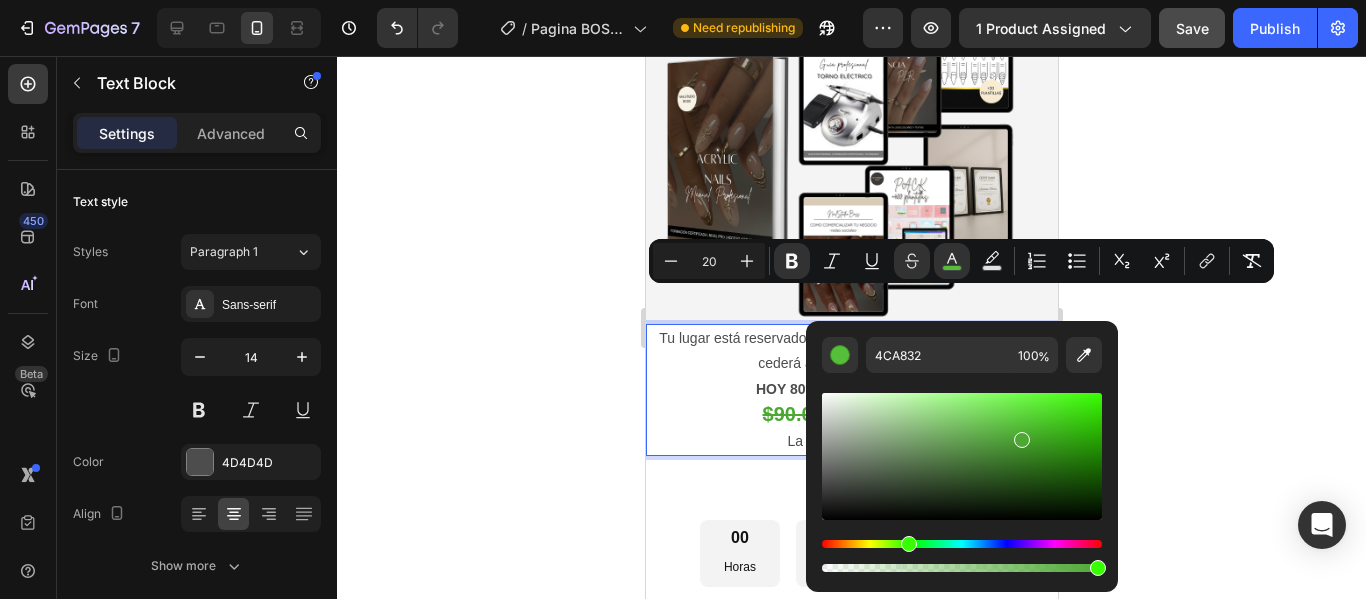 drag, startPoint x: 1020, startPoint y: 424, endPoint x: 1018, endPoint y: 435, distance: 11.18034 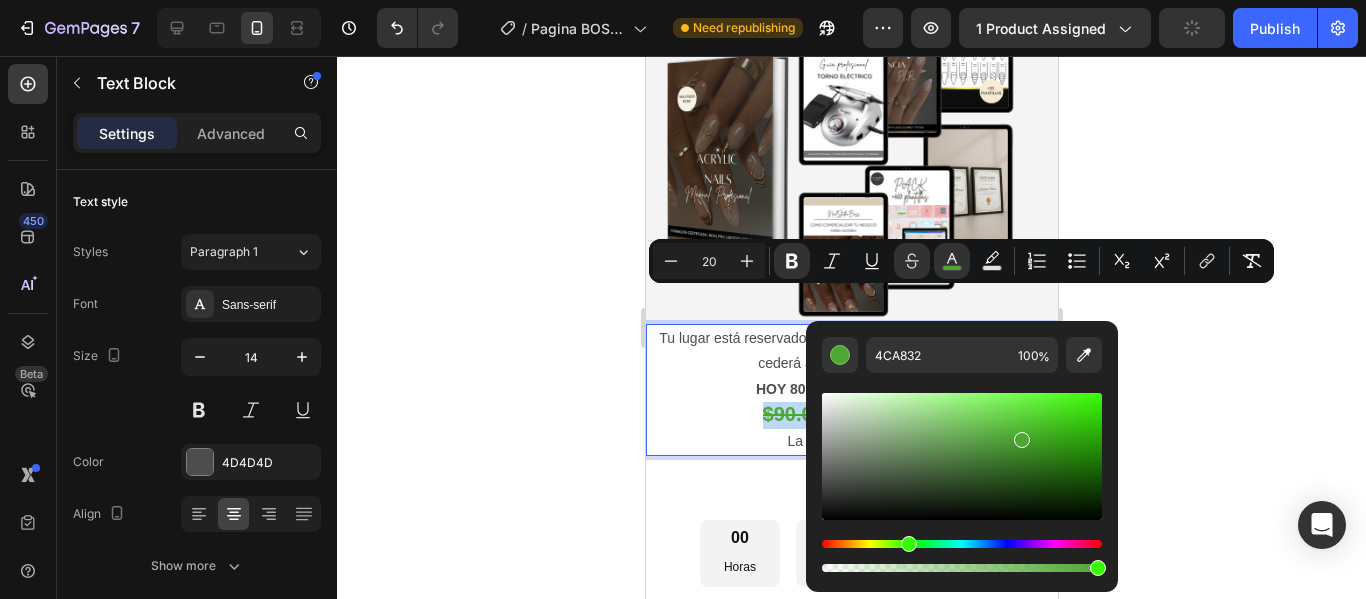 click at bounding box center (962, 456) 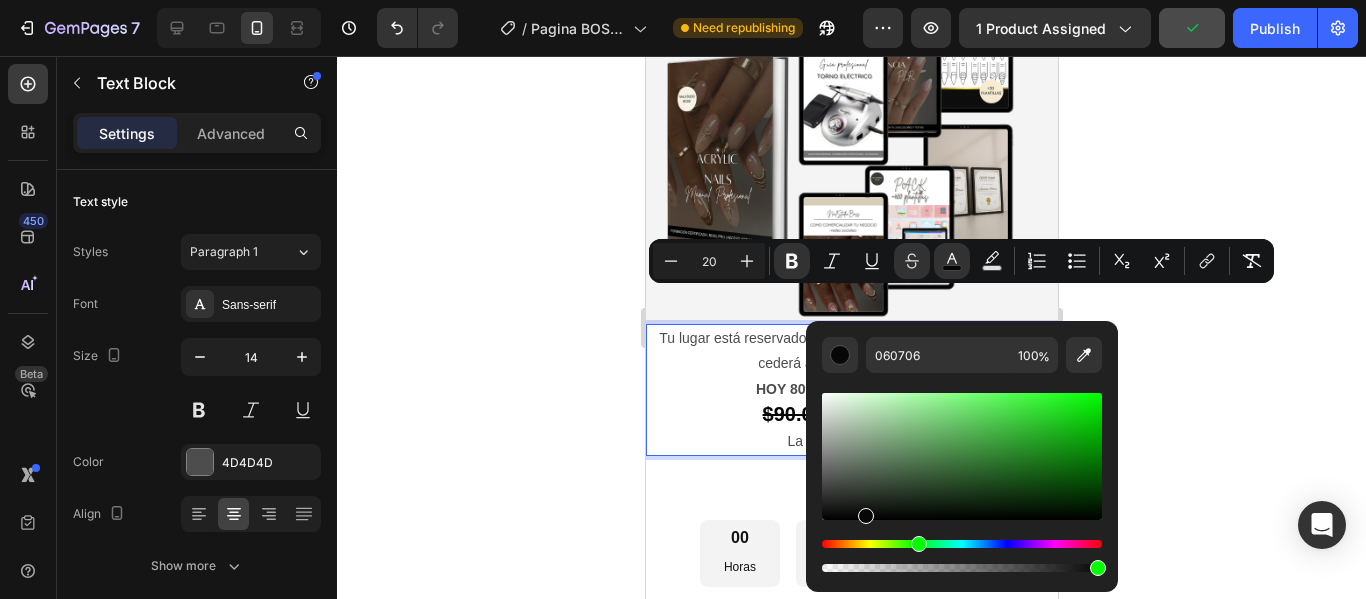 click 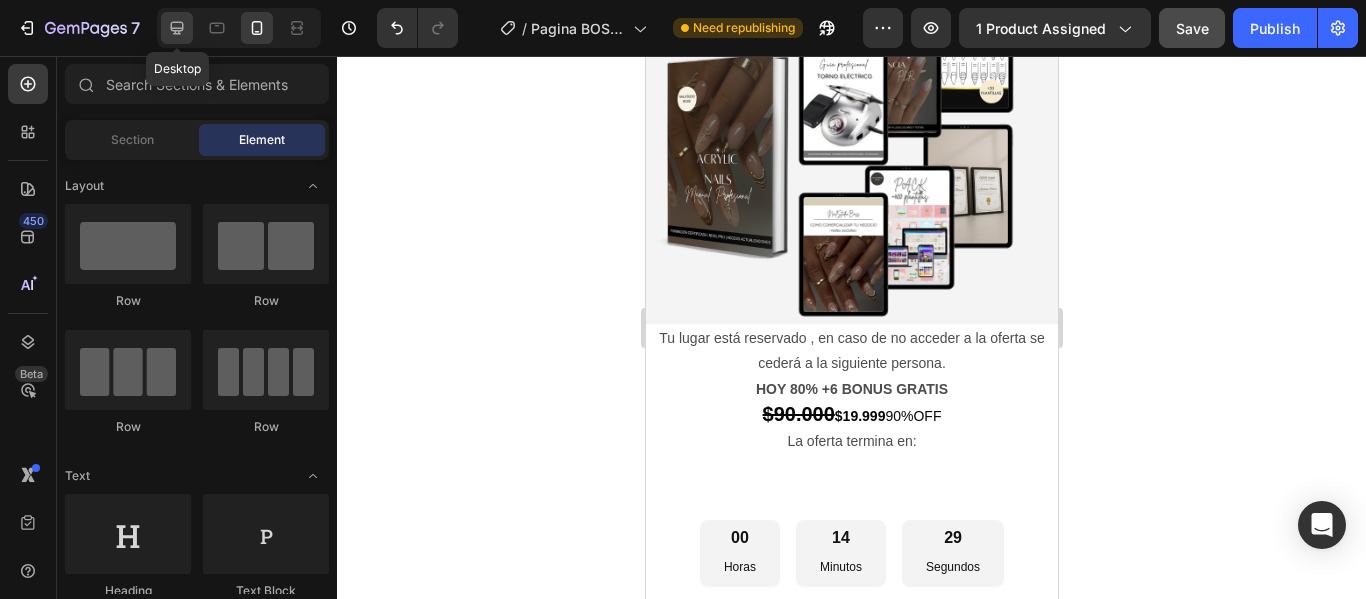 click 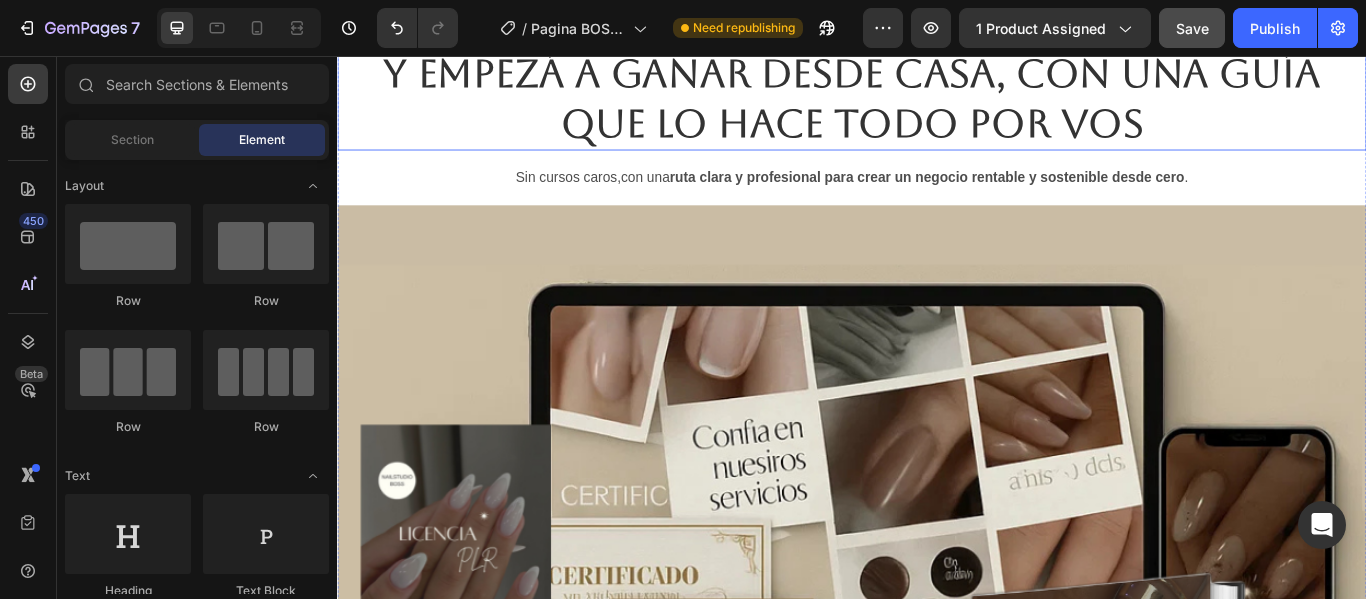 scroll, scrollTop: 0, scrollLeft: 0, axis: both 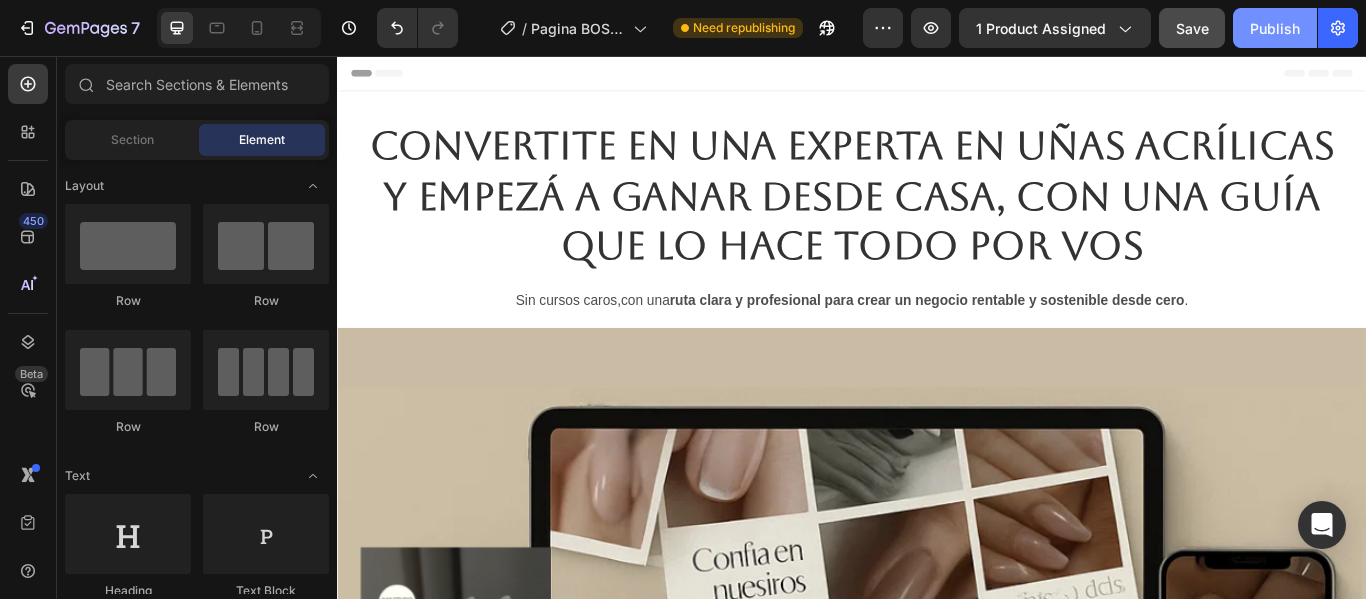 click on "Publish" 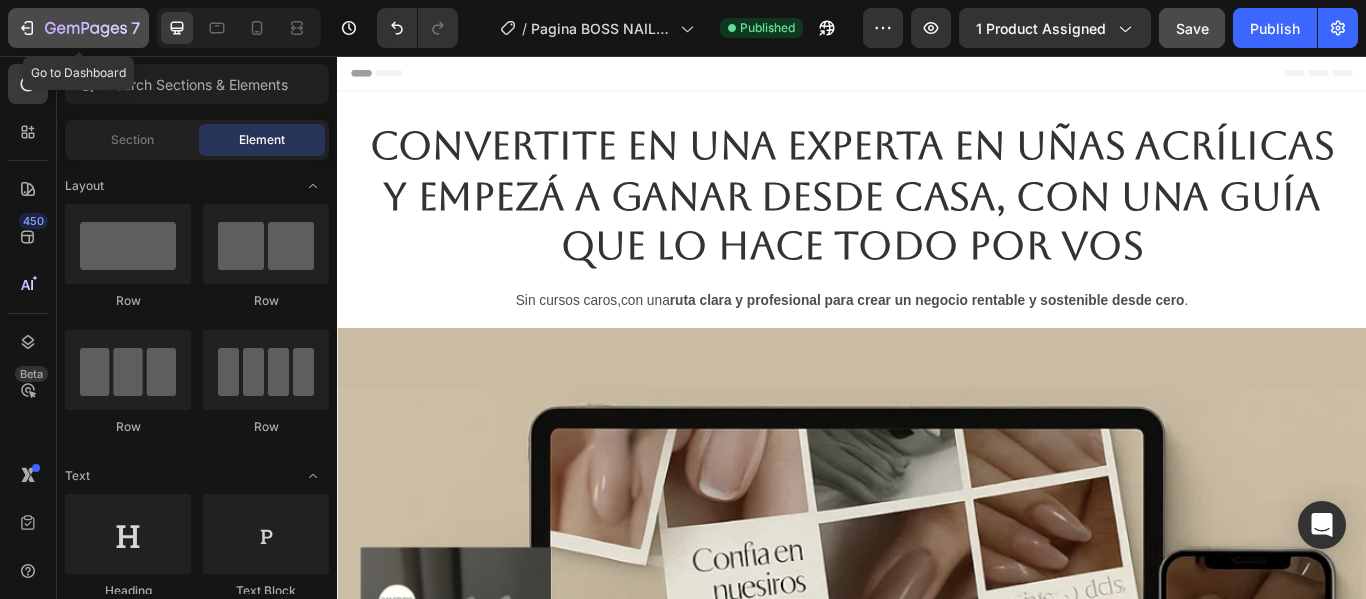 click 